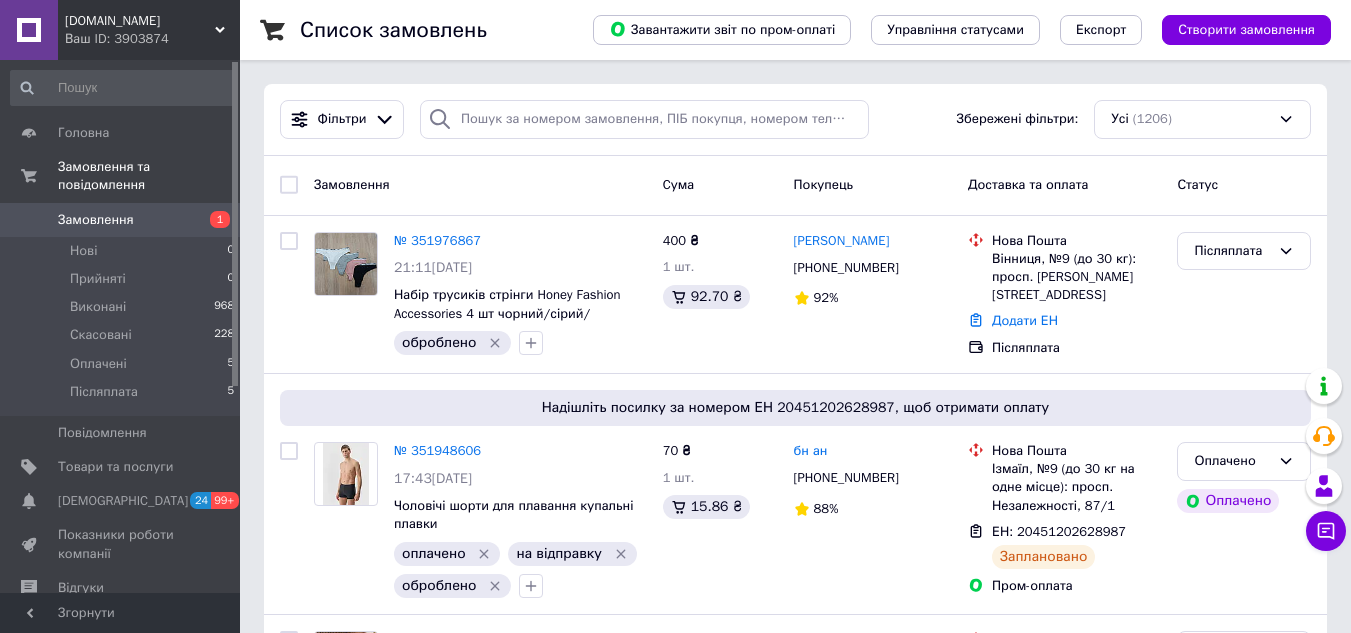 click on "№ 351976867" at bounding box center [437, 240] 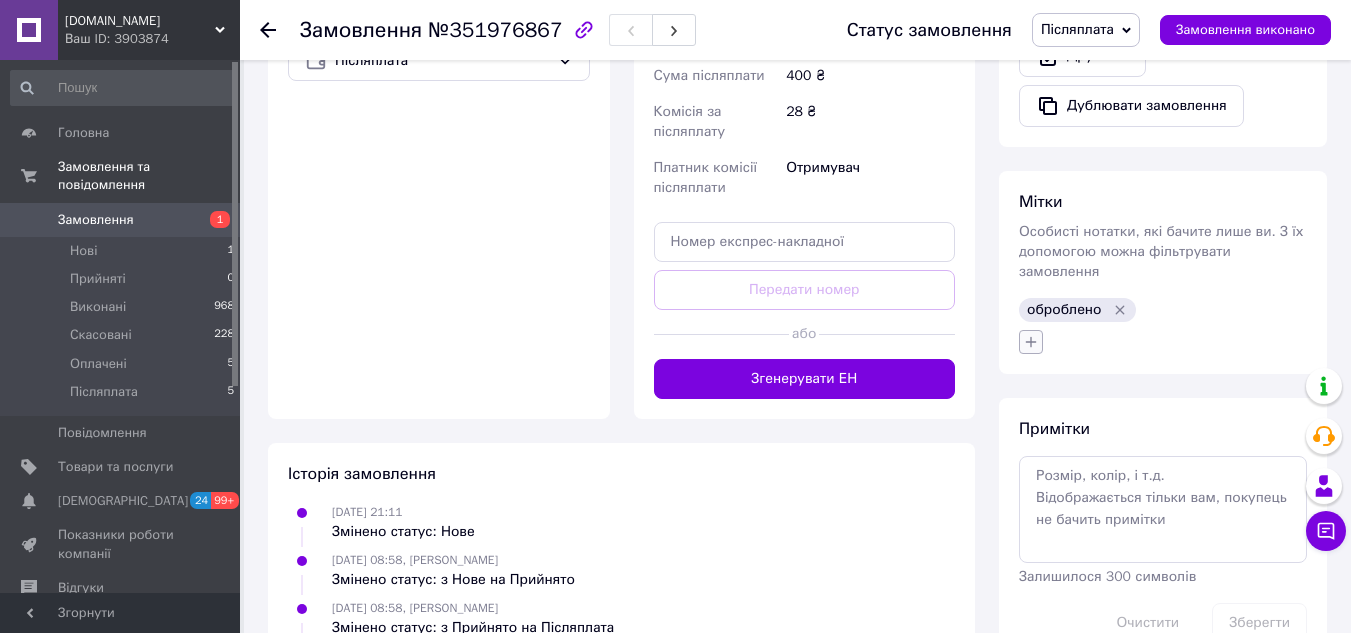 click 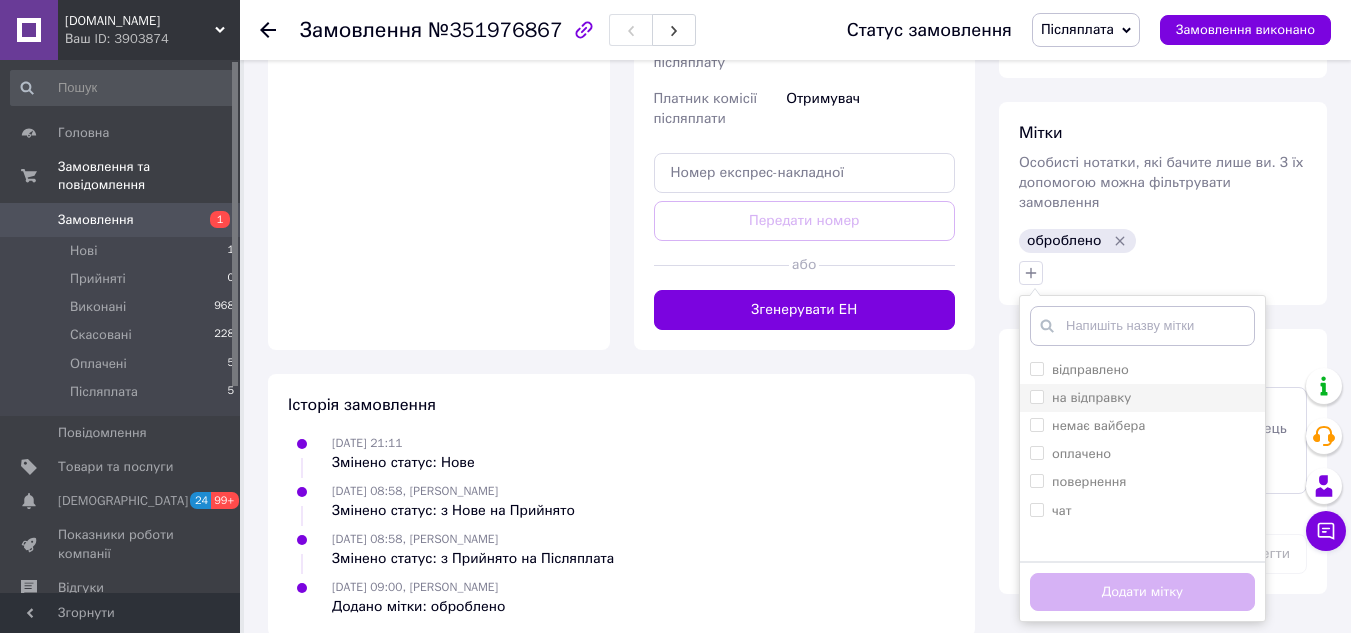 scroll, scrollTop: 897, scrollLeft: 0, axis: vertical 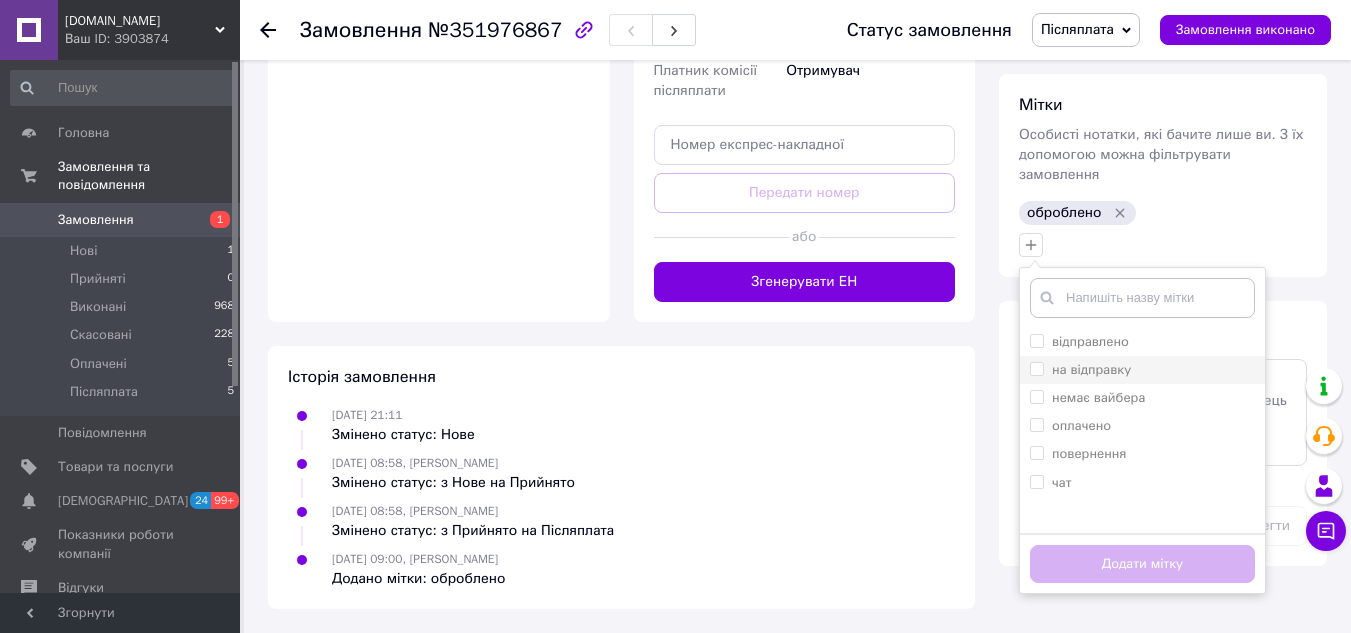click on "на відправку" at bounding box center [1036, 368] 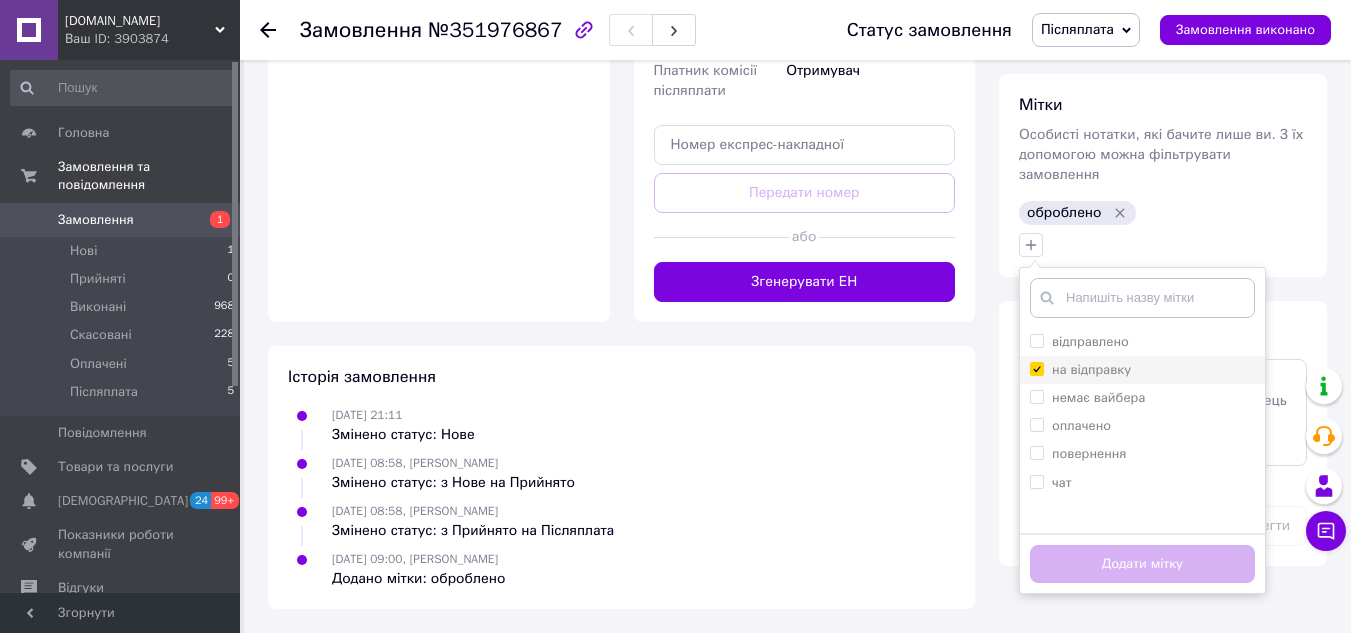 checkbox on "true" 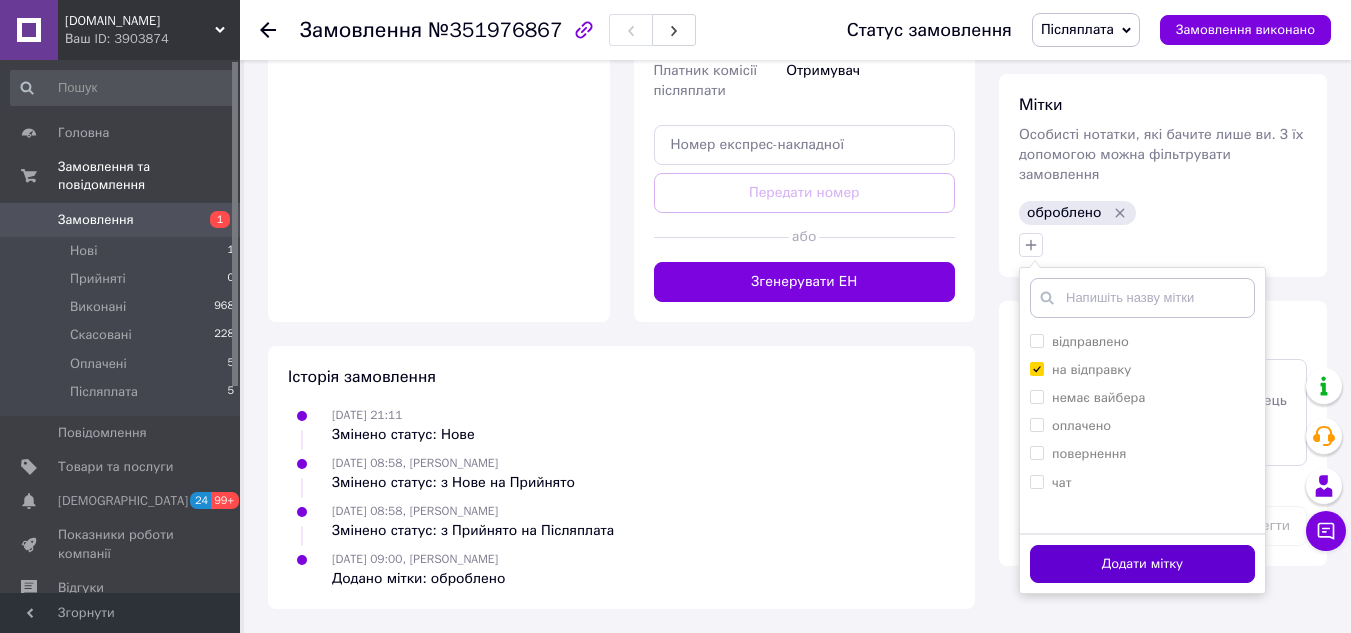 click on "Додати мітку" at bounding box center [1142, 564] 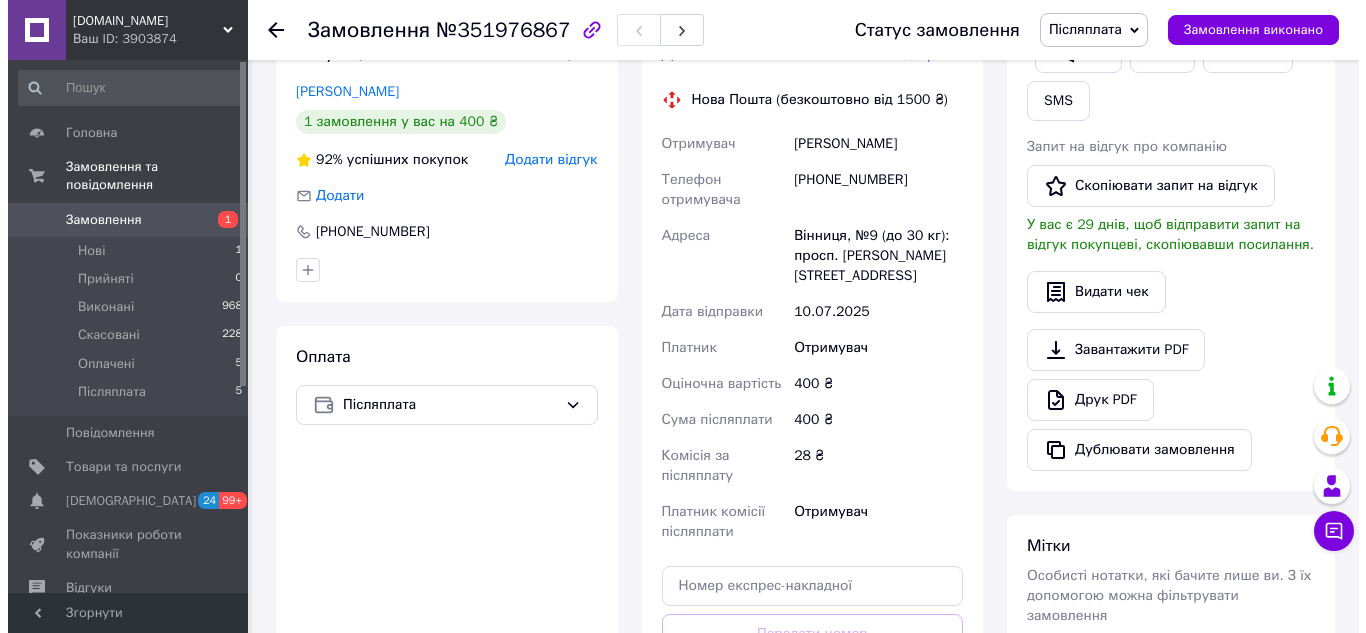 scroll, scrollTop: 256, scrollLeft: 0, axis: vertical 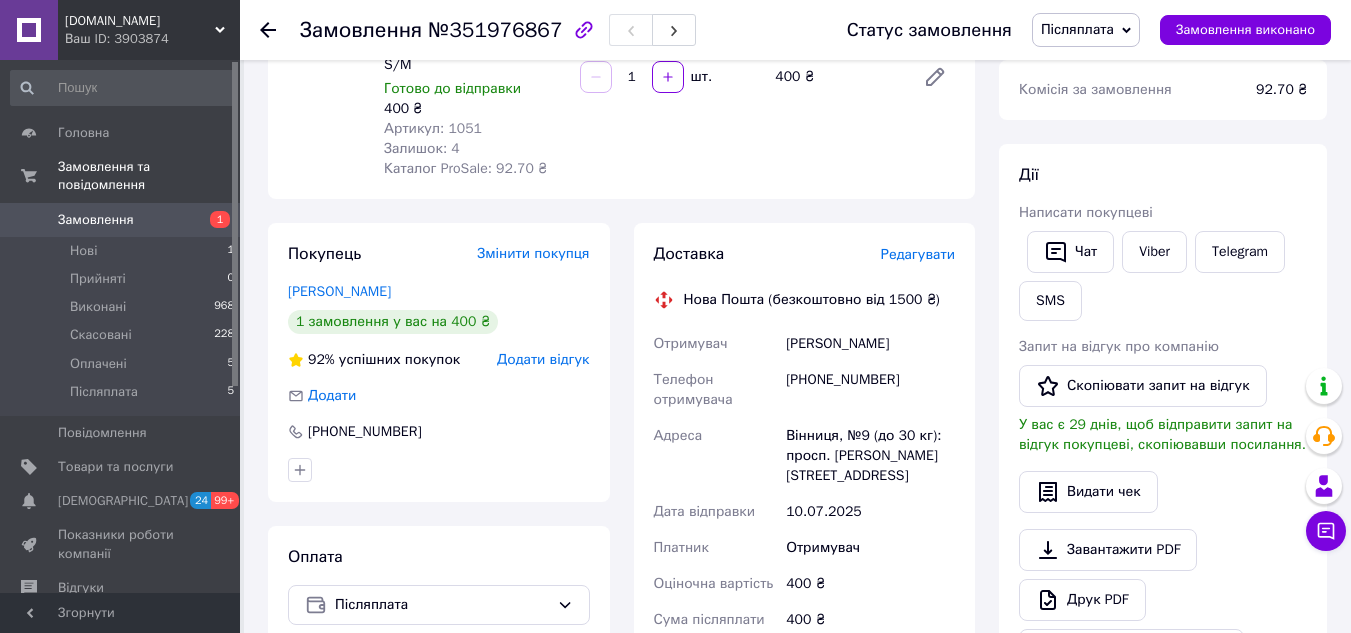 click on "Редагувати" at bounding box center [918, 254] 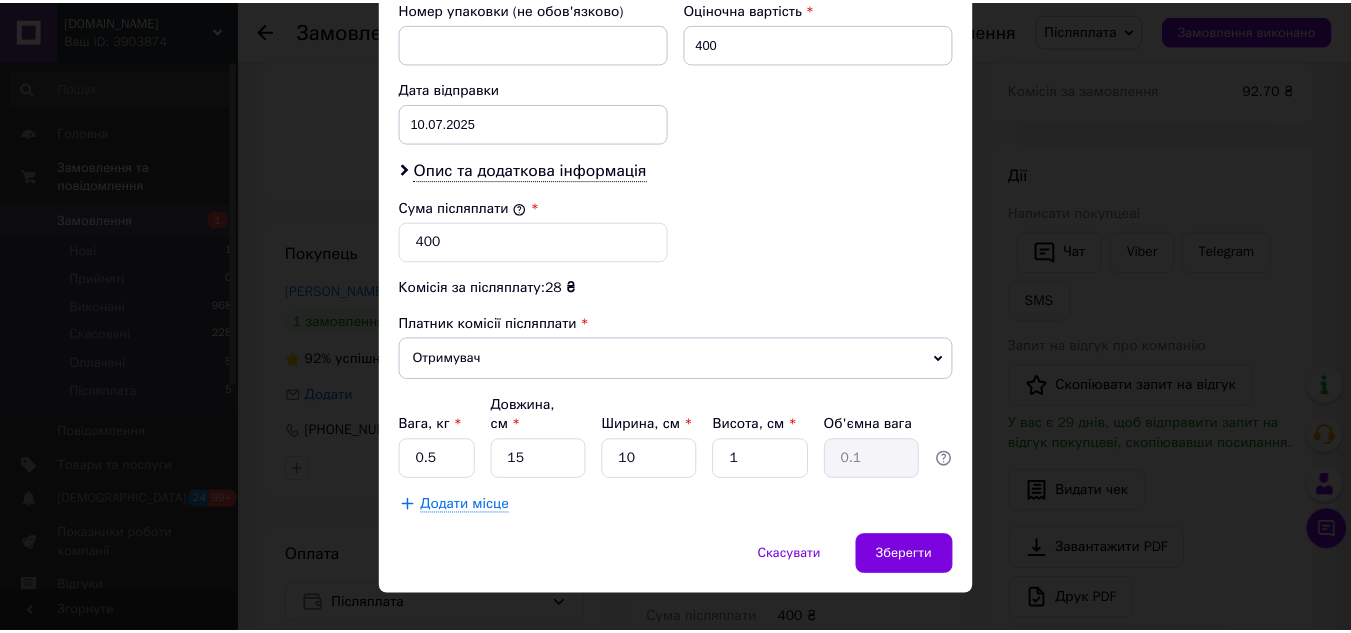 scroll, scrollTop: 913, scrollLeft: 0, axis: vertical 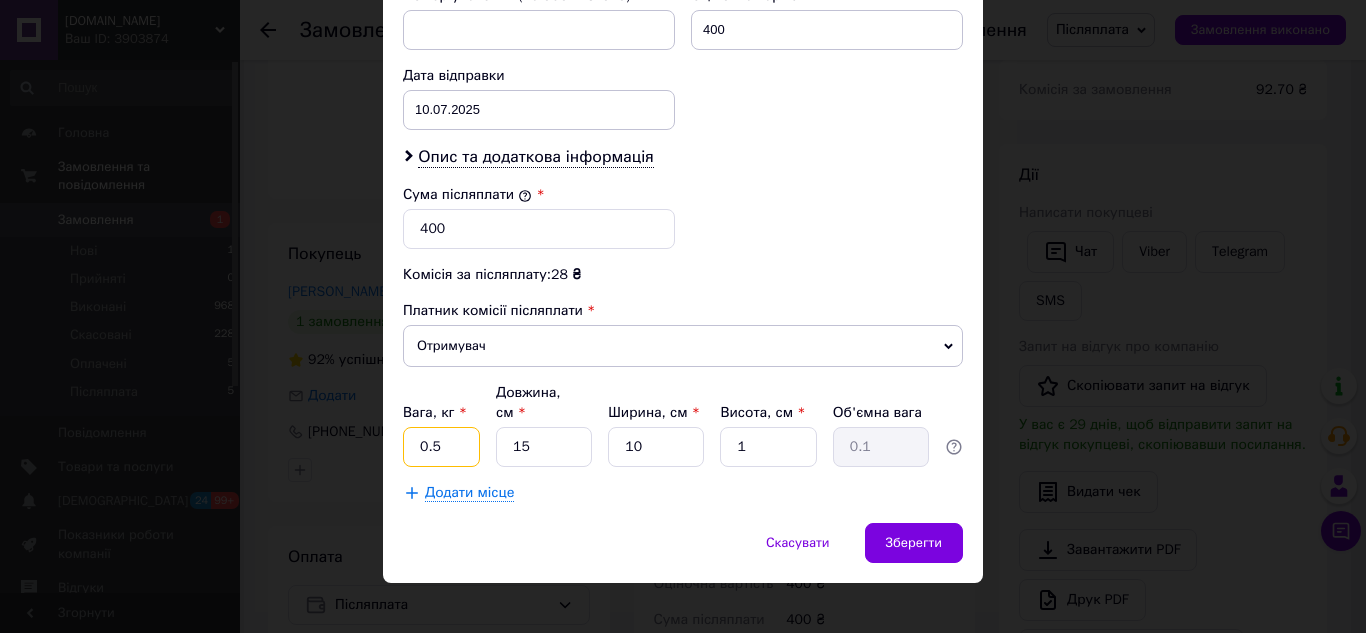 click on "0.5" at bounding box center [441, 447] 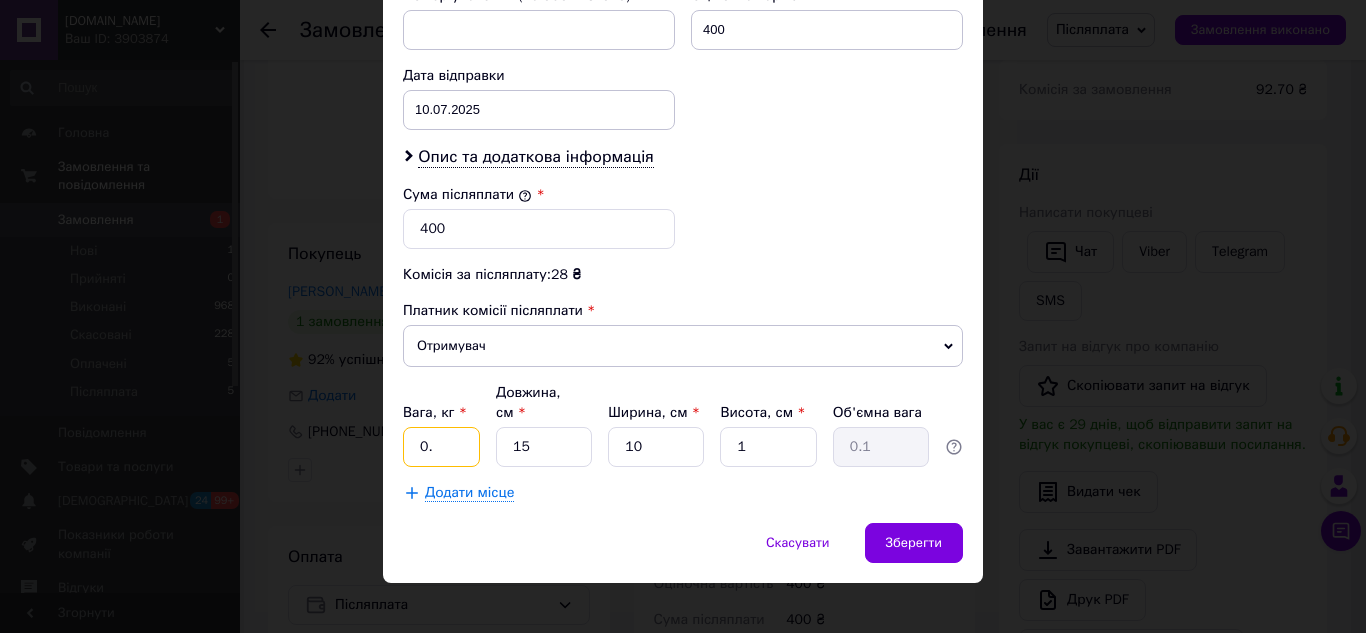 type on "0" 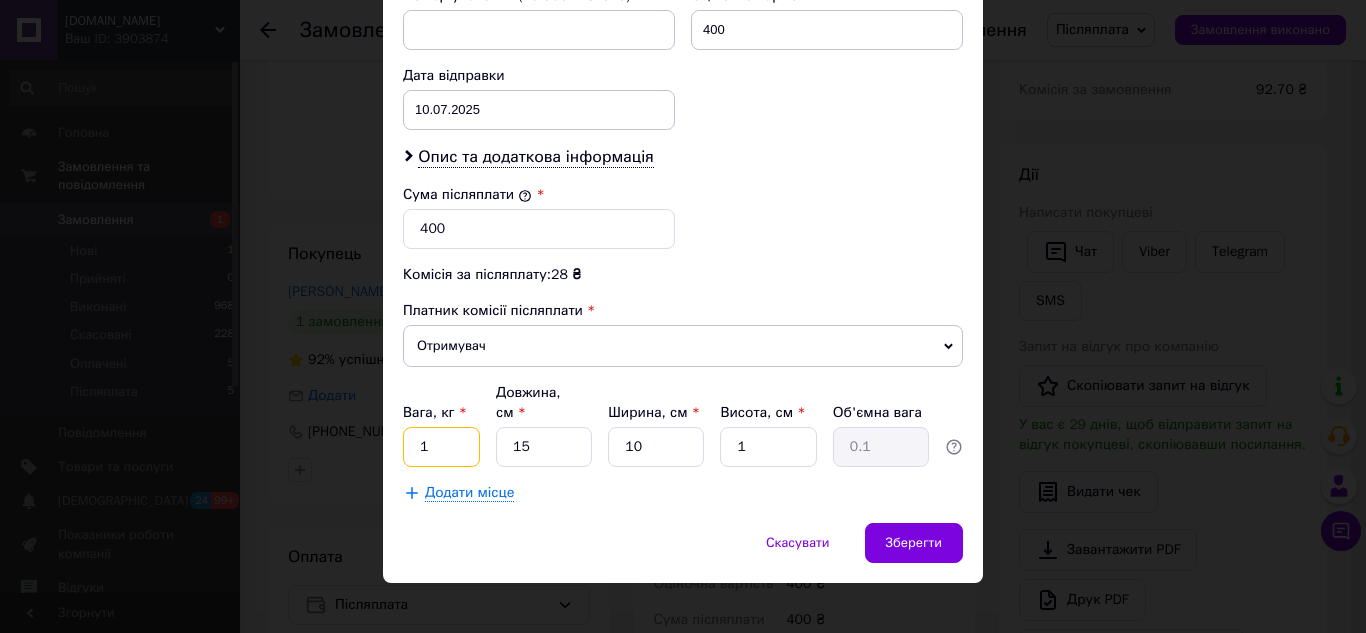type on "1" 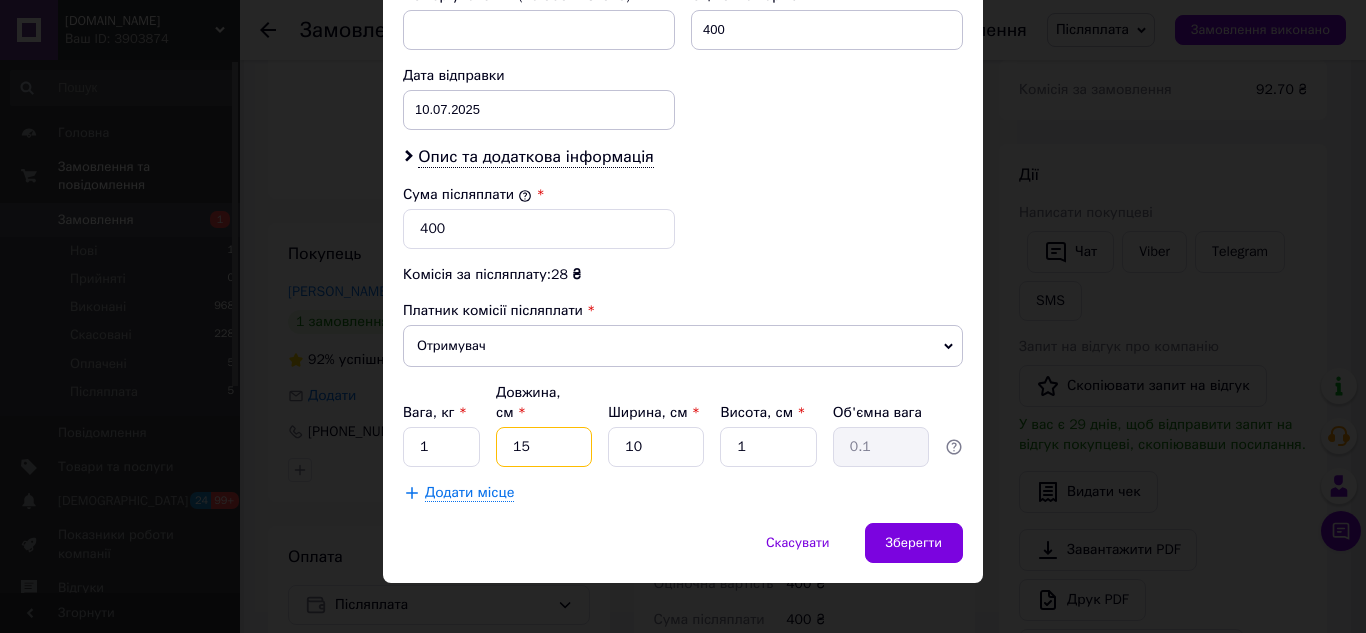 click on "15" at bounding box center [544, 447] 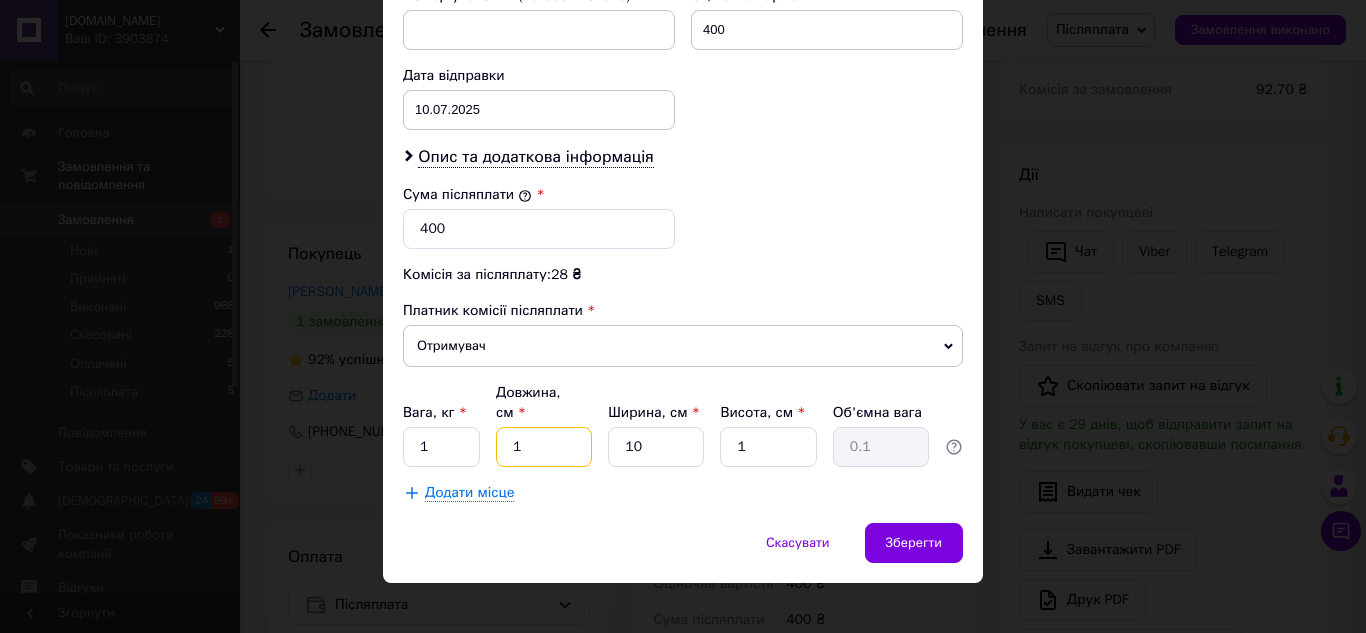 type 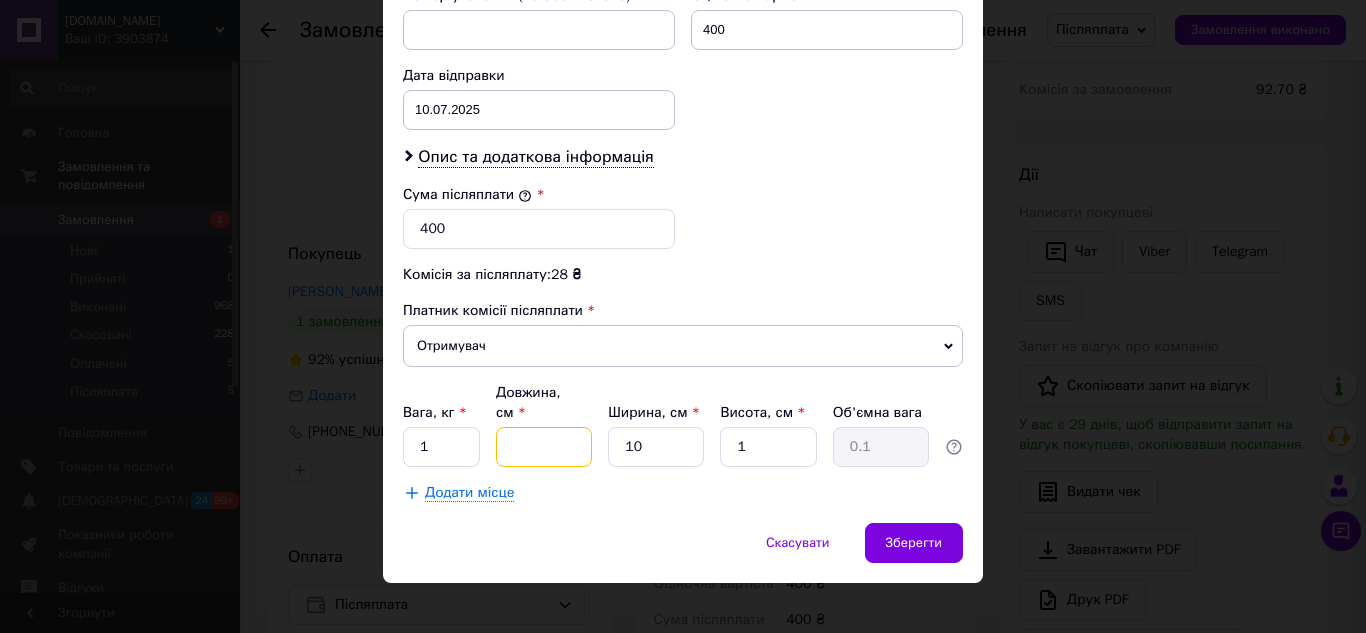 type 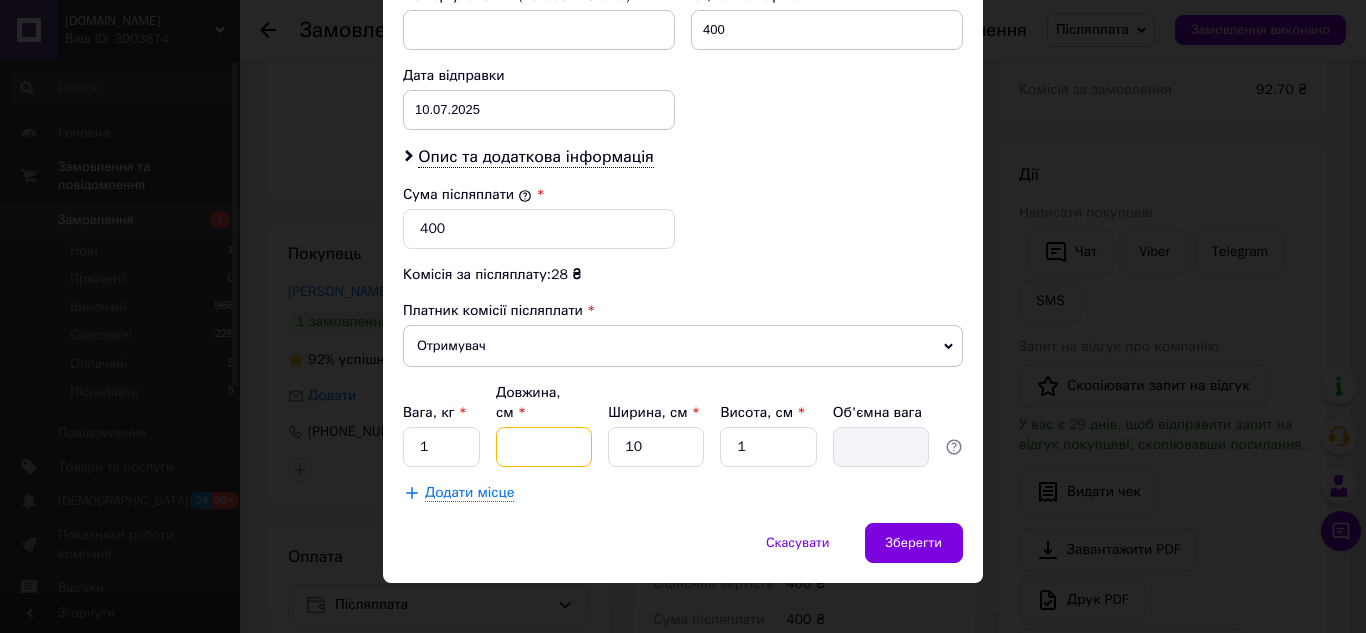type on "3" 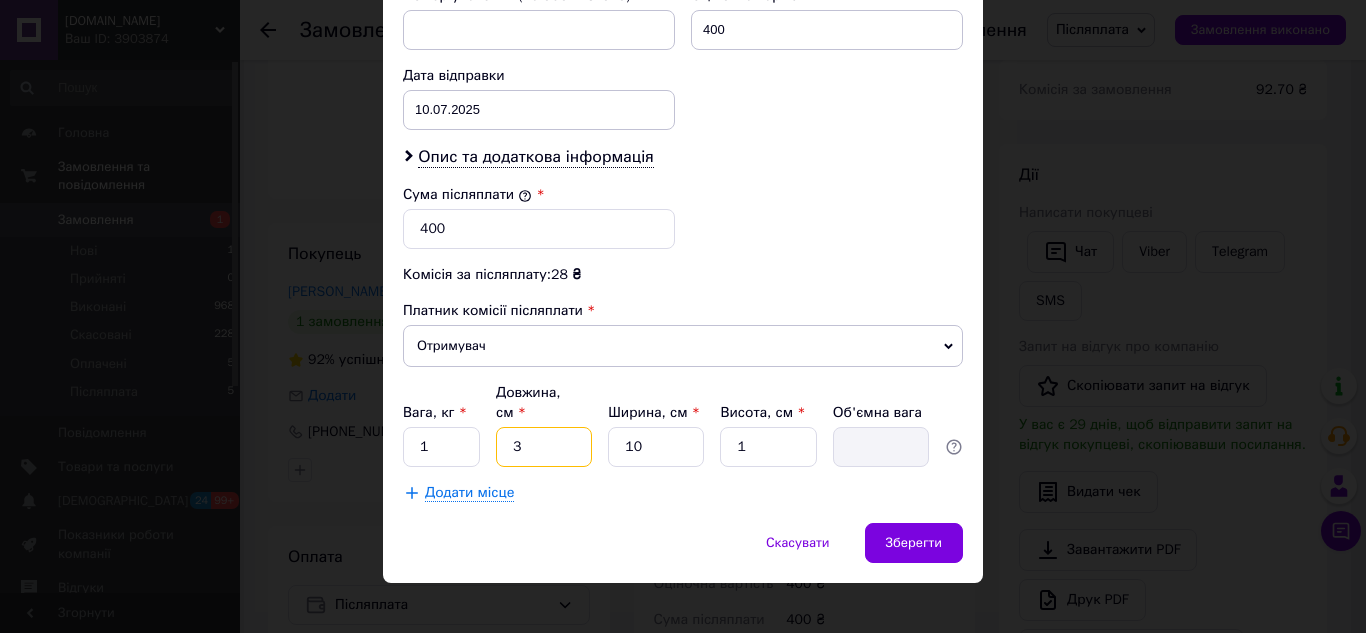 type on "0.1" 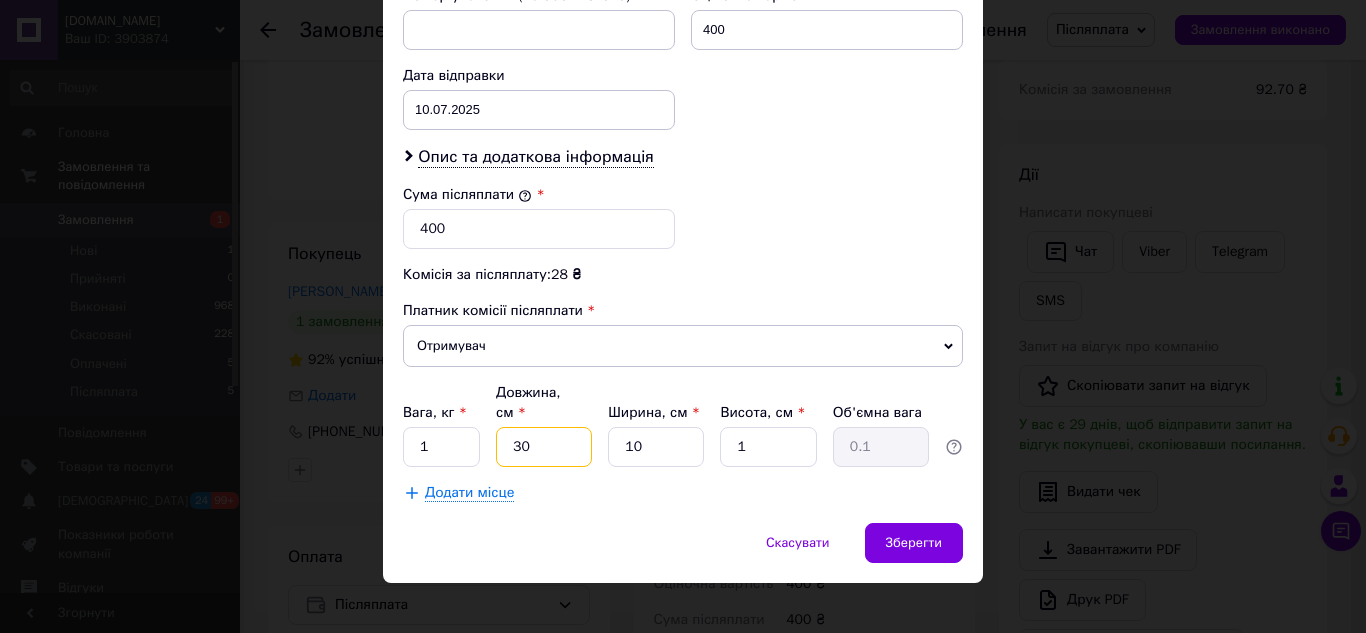 type on "30" 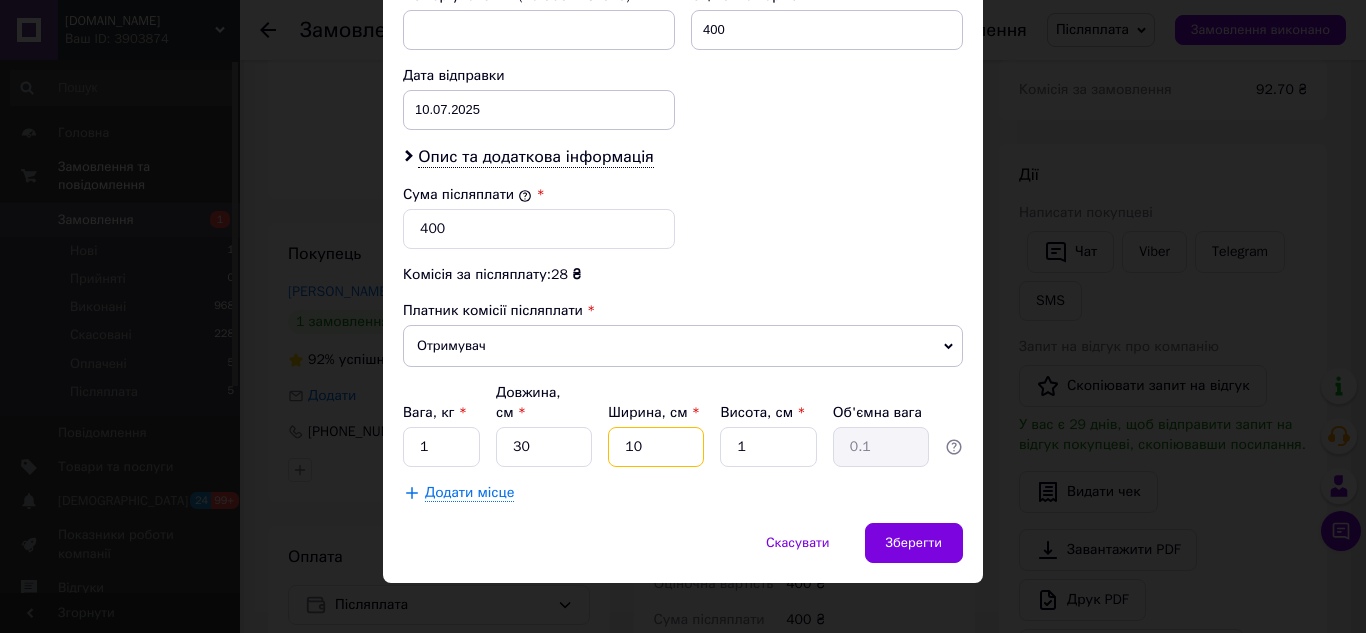 click on "10" at bounding box center [656, 447] 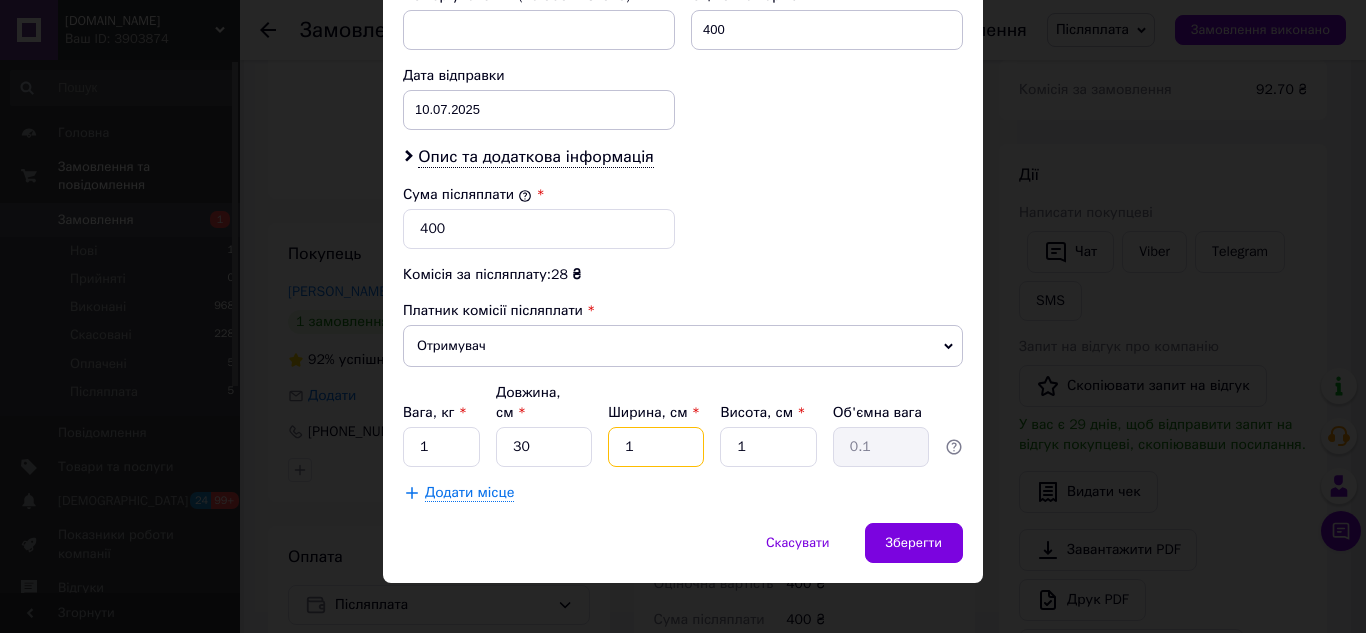 type 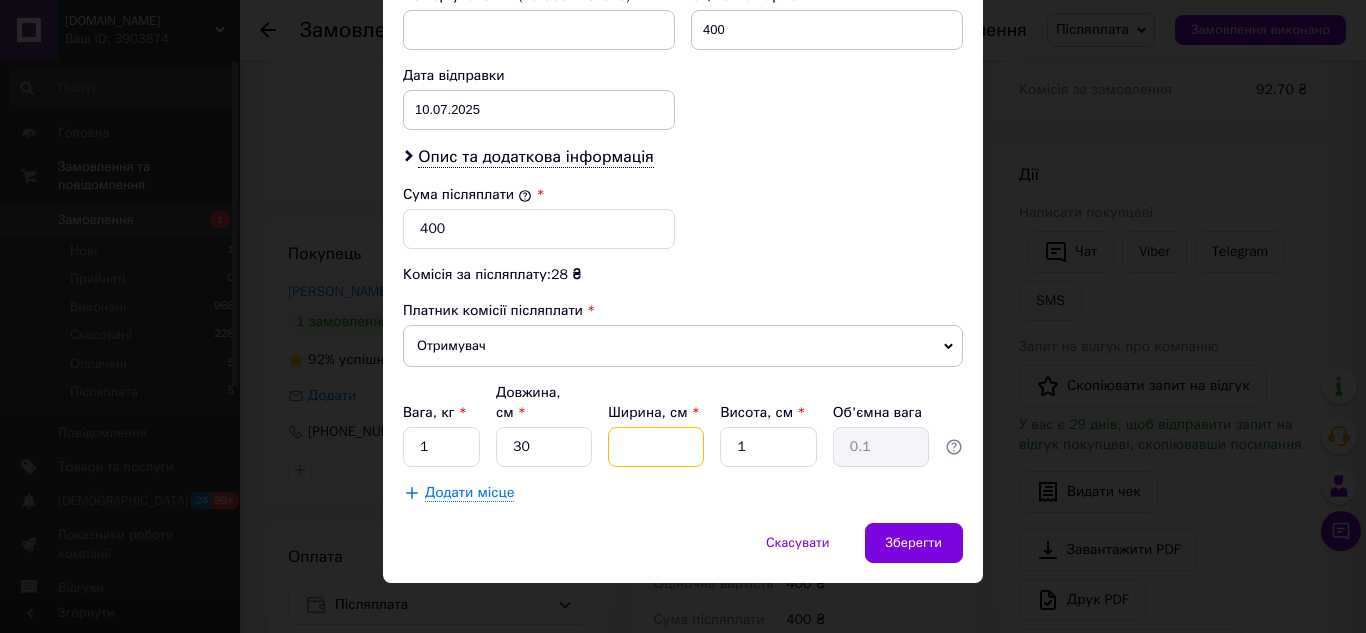 type 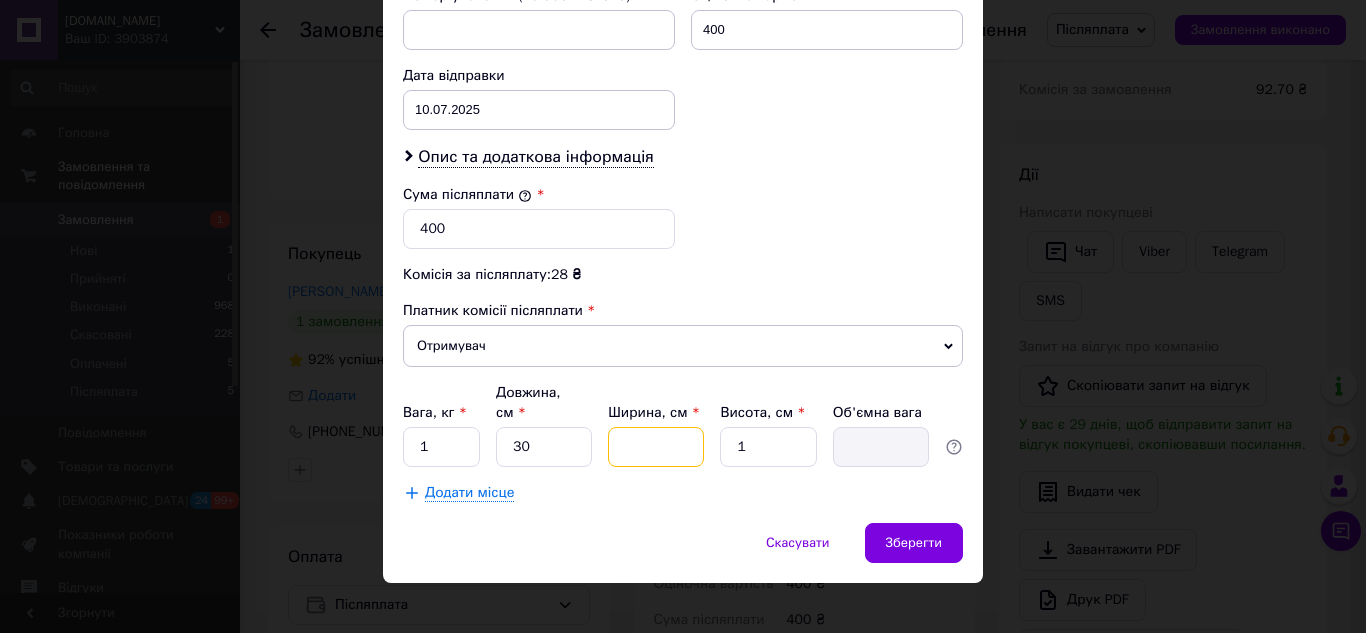 type on "2" 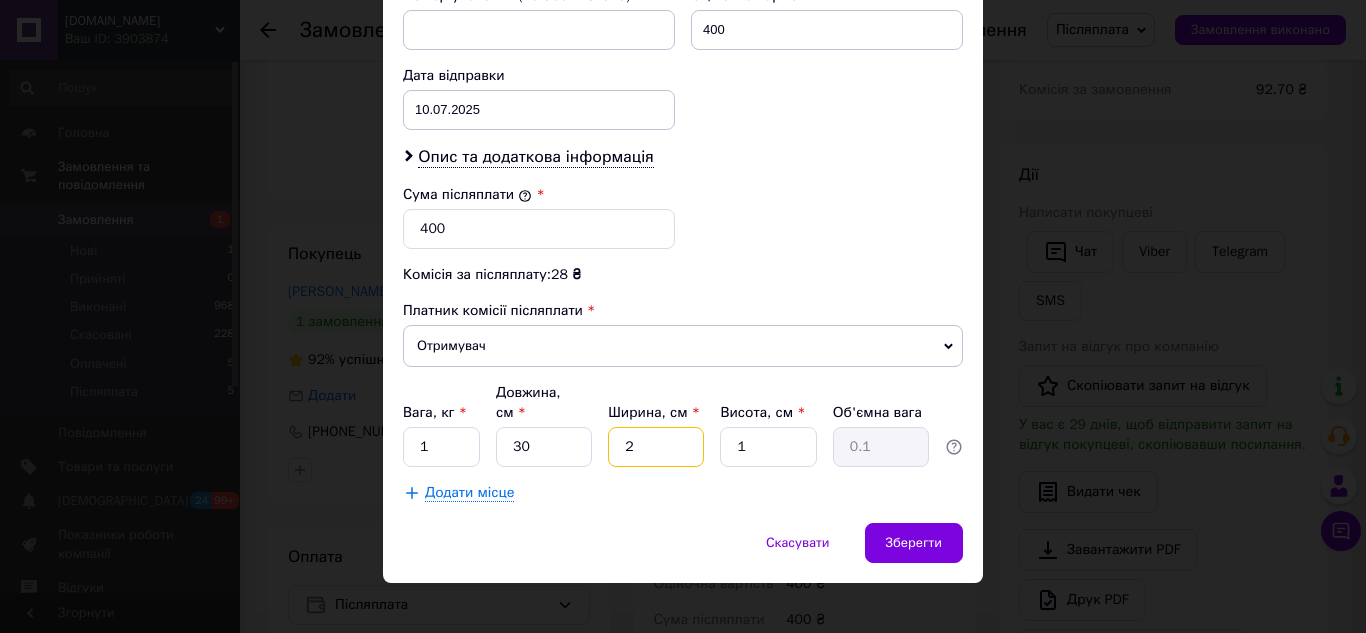 type on "20" 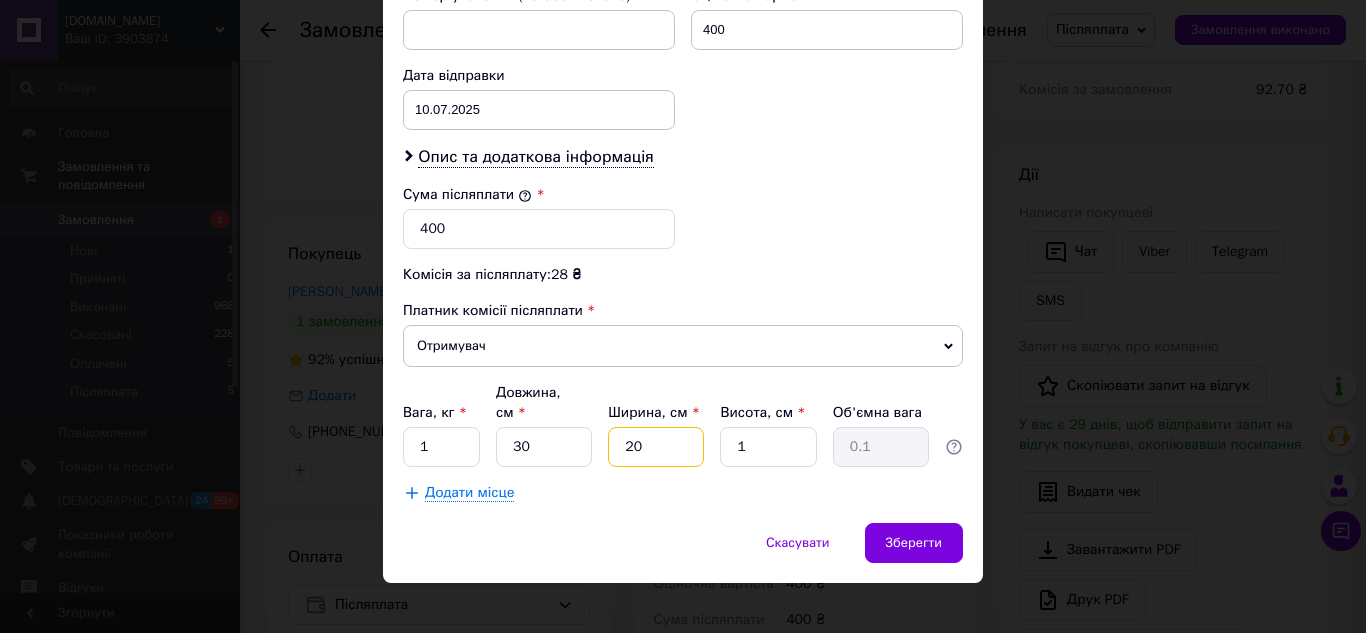 type on "0.15" 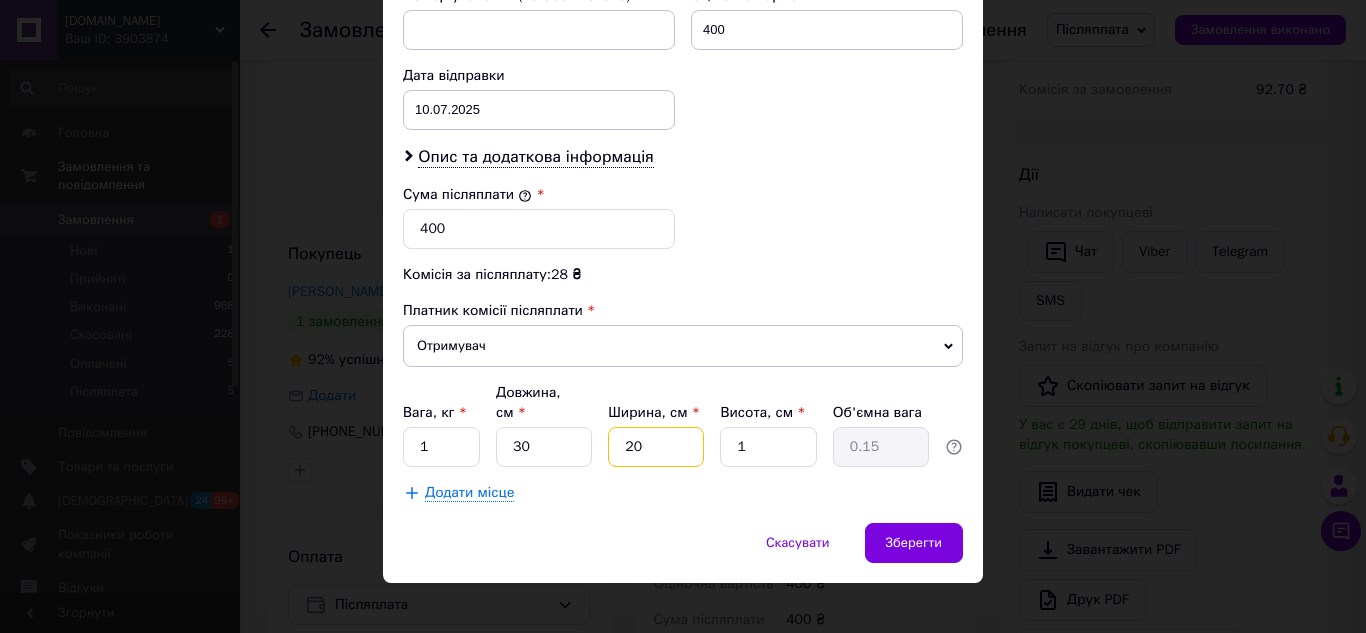 type on "20" 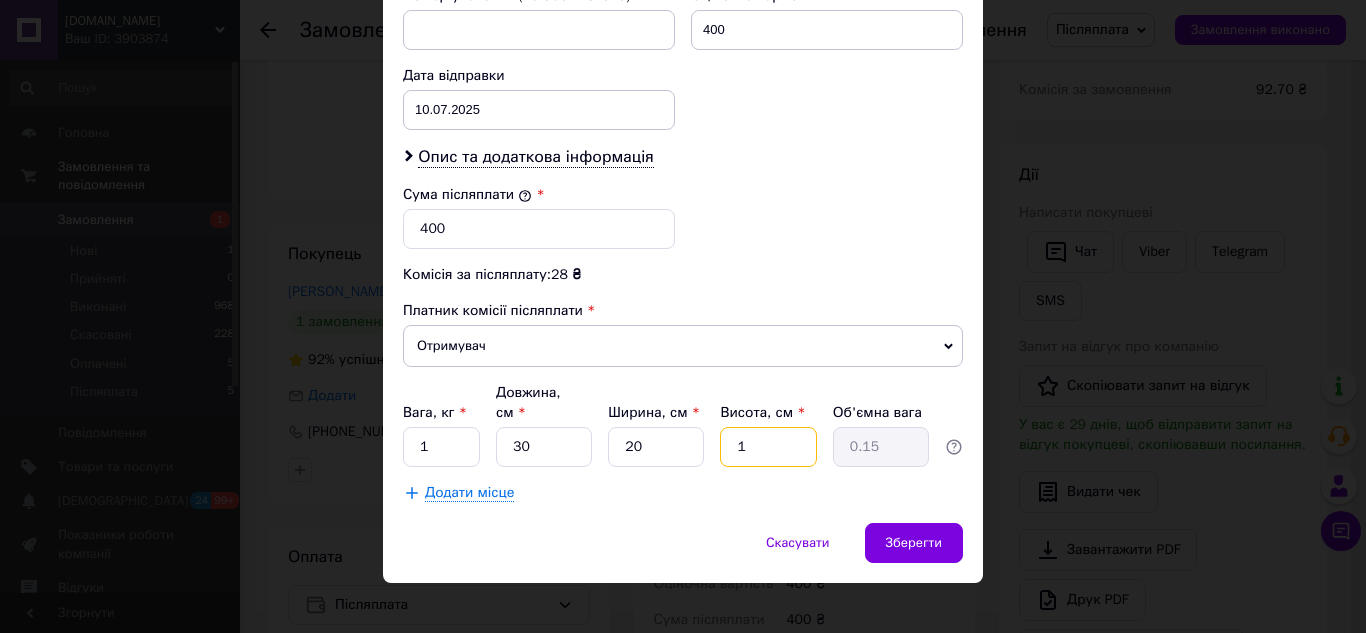 click on "1" at bounding box center (768, 447) 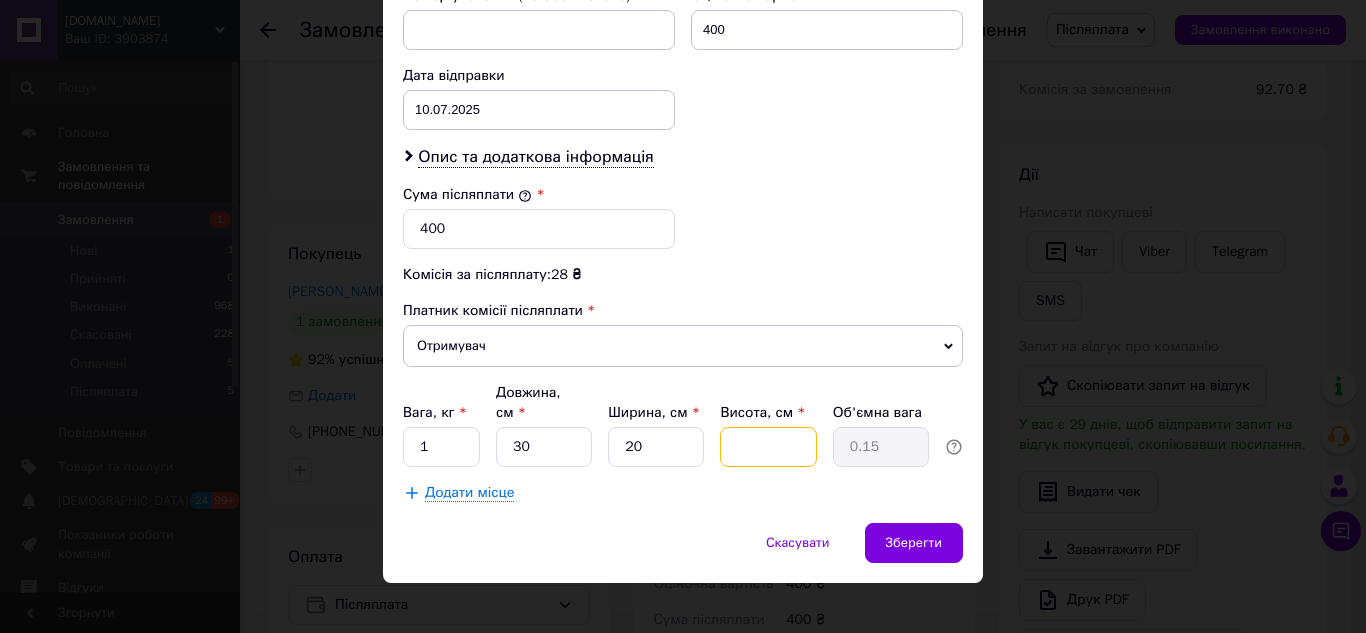 type 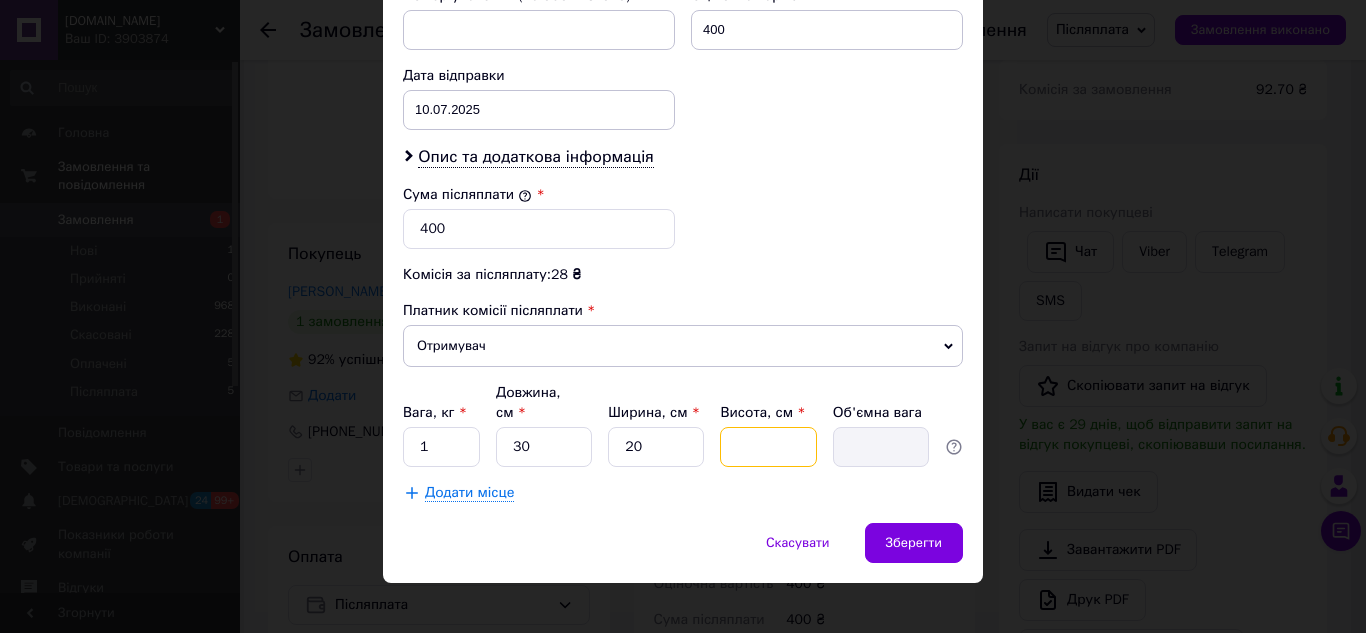 type on "2" 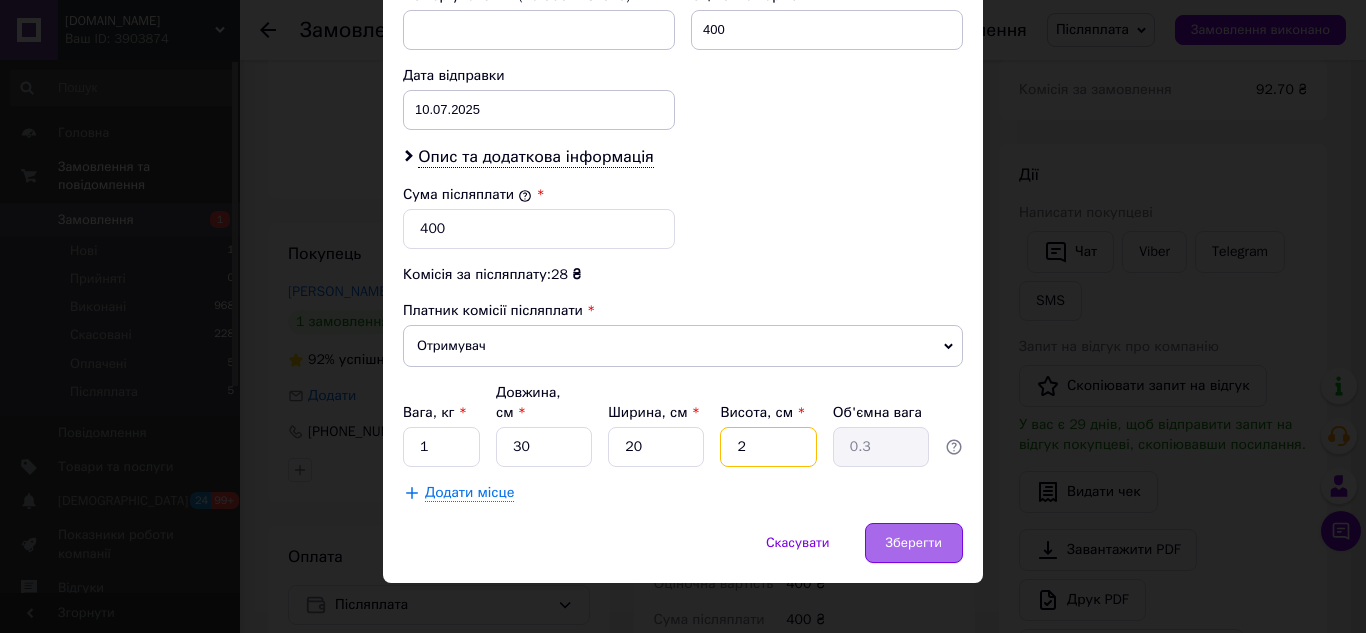 type on "2" 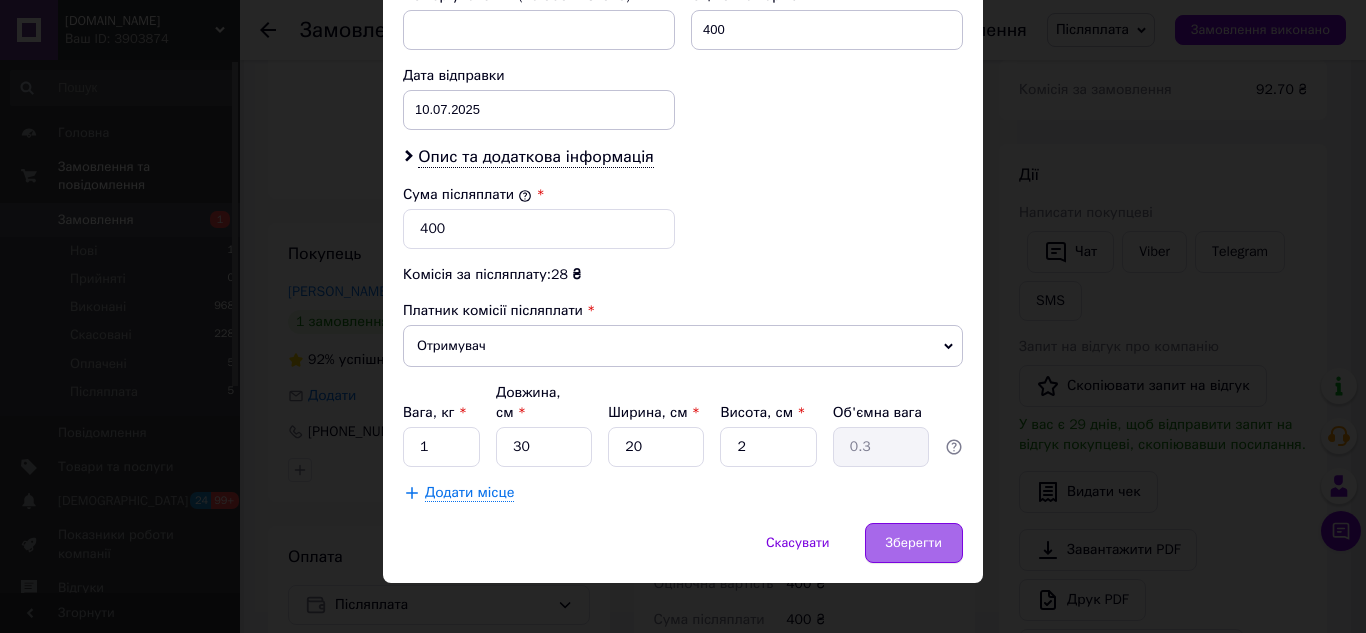 click on "Зберегти" at bounding box center (914, 543) 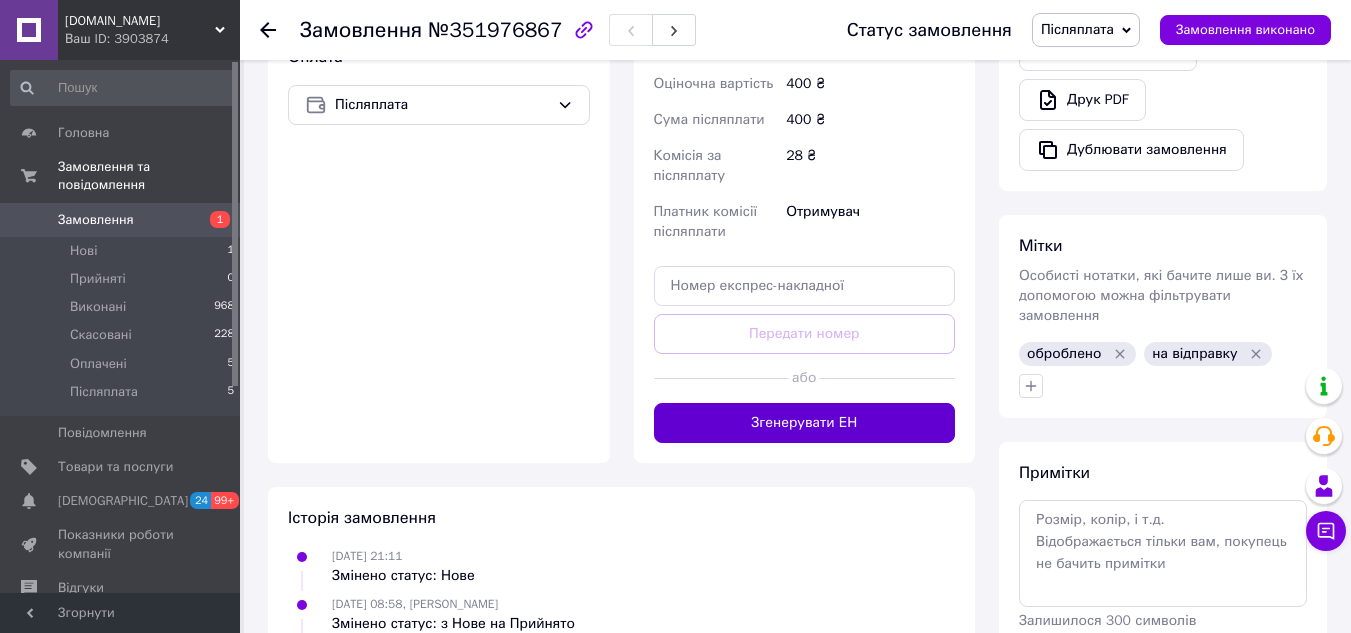 click on "Згенерувати ЕН" at bounding box center [805, 423] 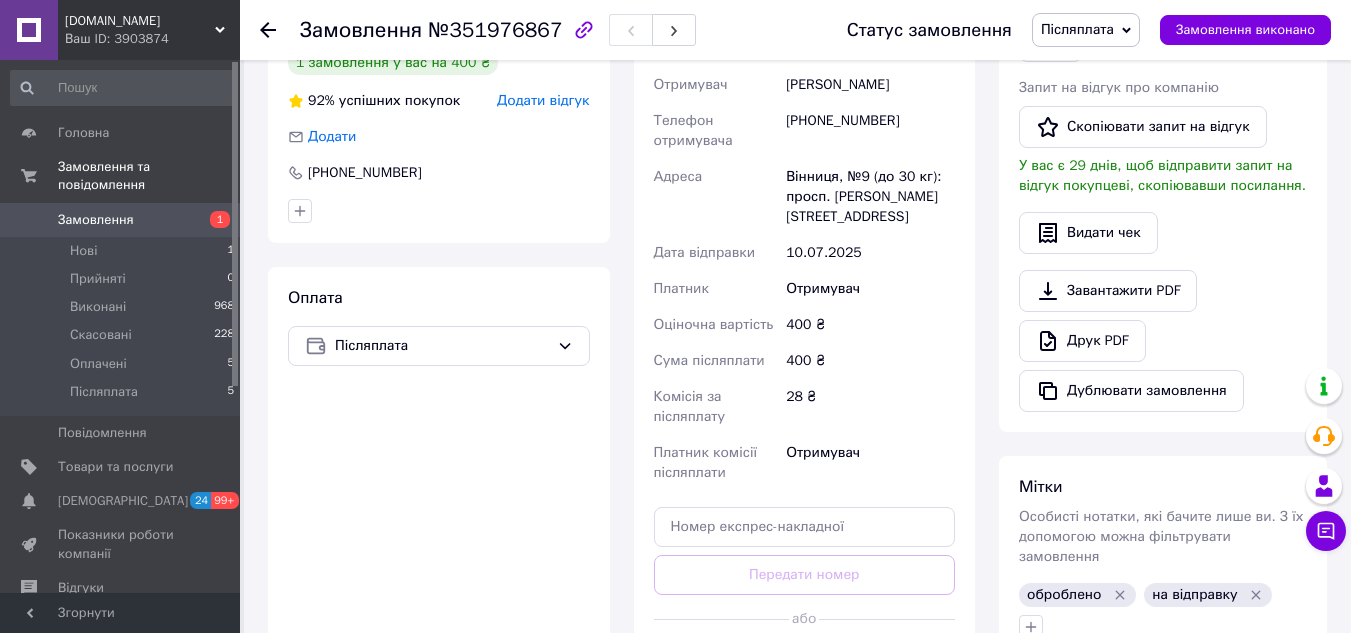 scroll, scrollTop: 456, scrollLeft: 0, axis: vertical 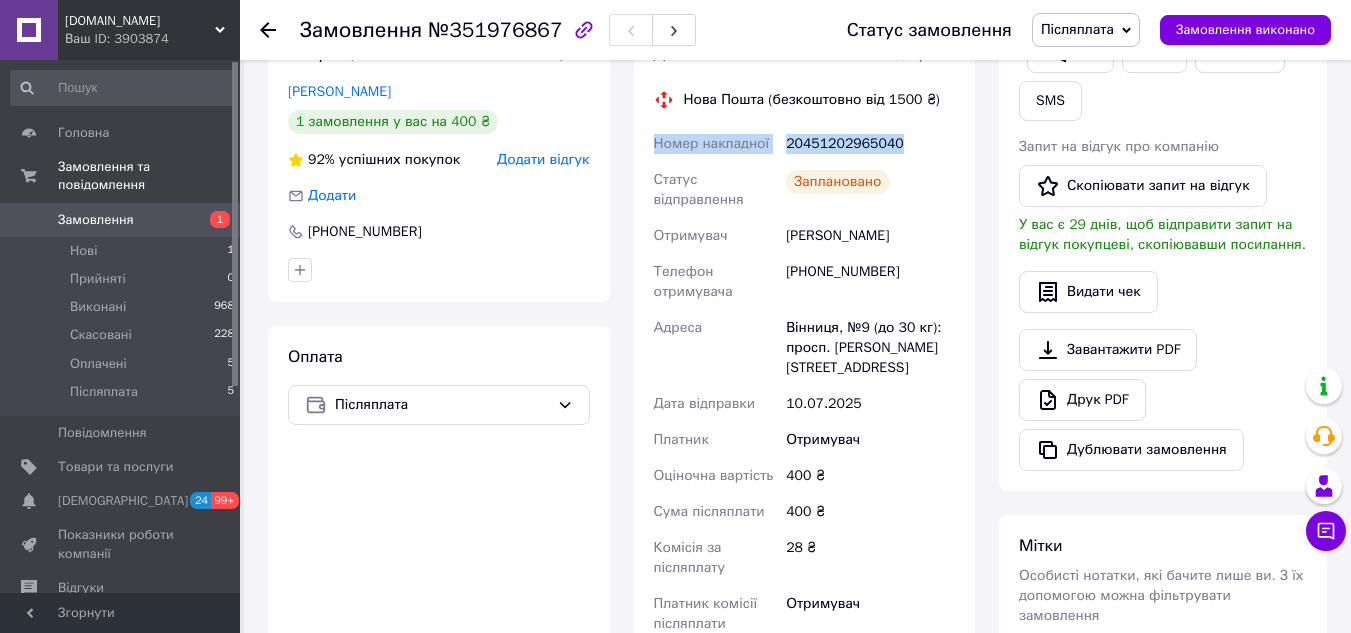 drag, startPoint x: 914, startPoint y: 142, endPoint x: 668, endPoint y: 147, distance: 246.05081 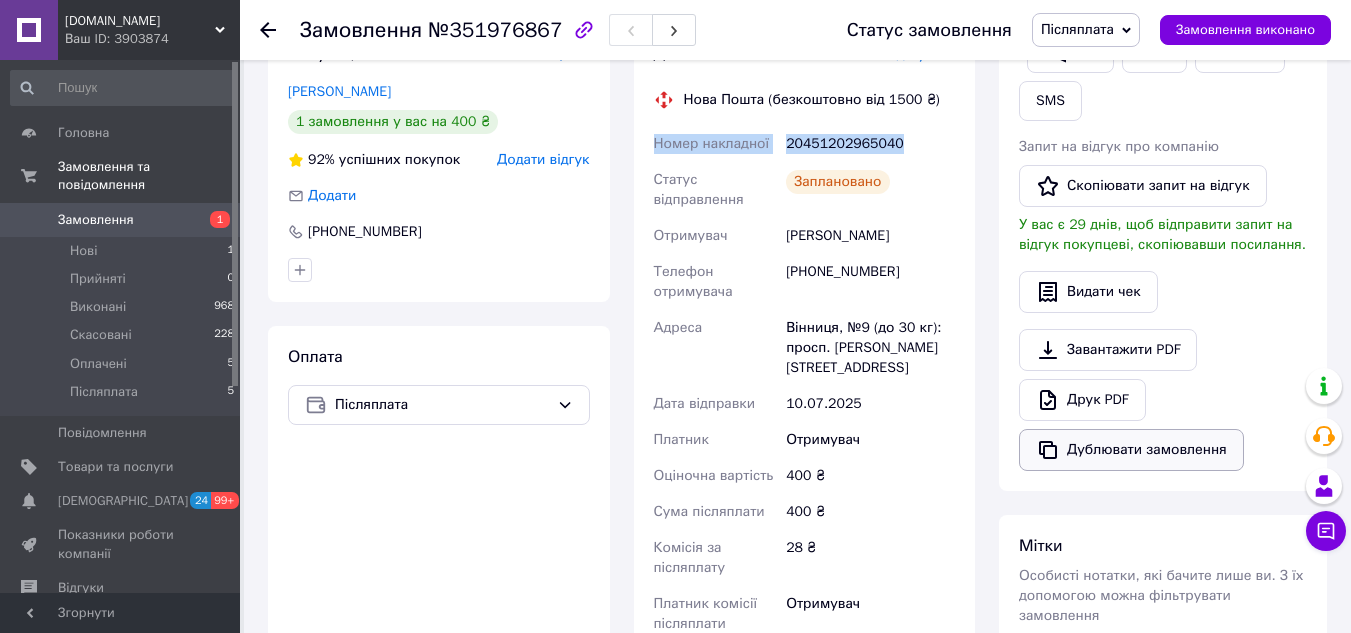 scroll, scrollTop: 356, scrollLeft: 0, axis: vertical 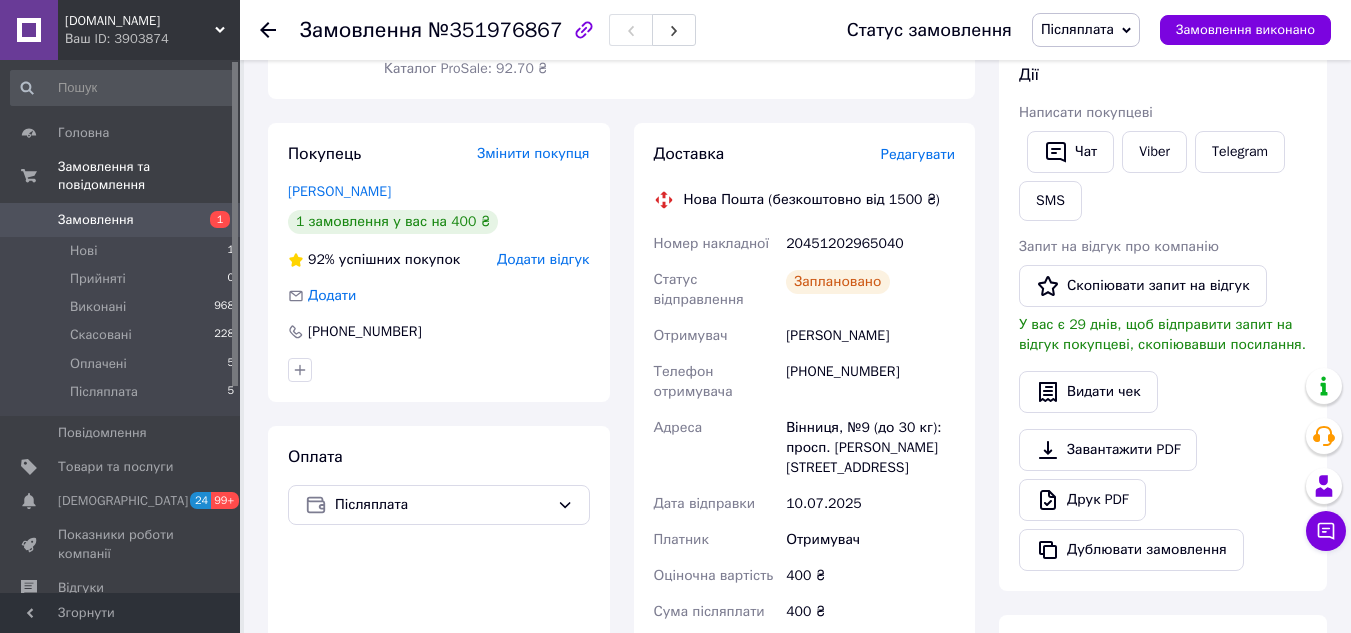 click on "Заплановано" at bounding box center [870, 290] 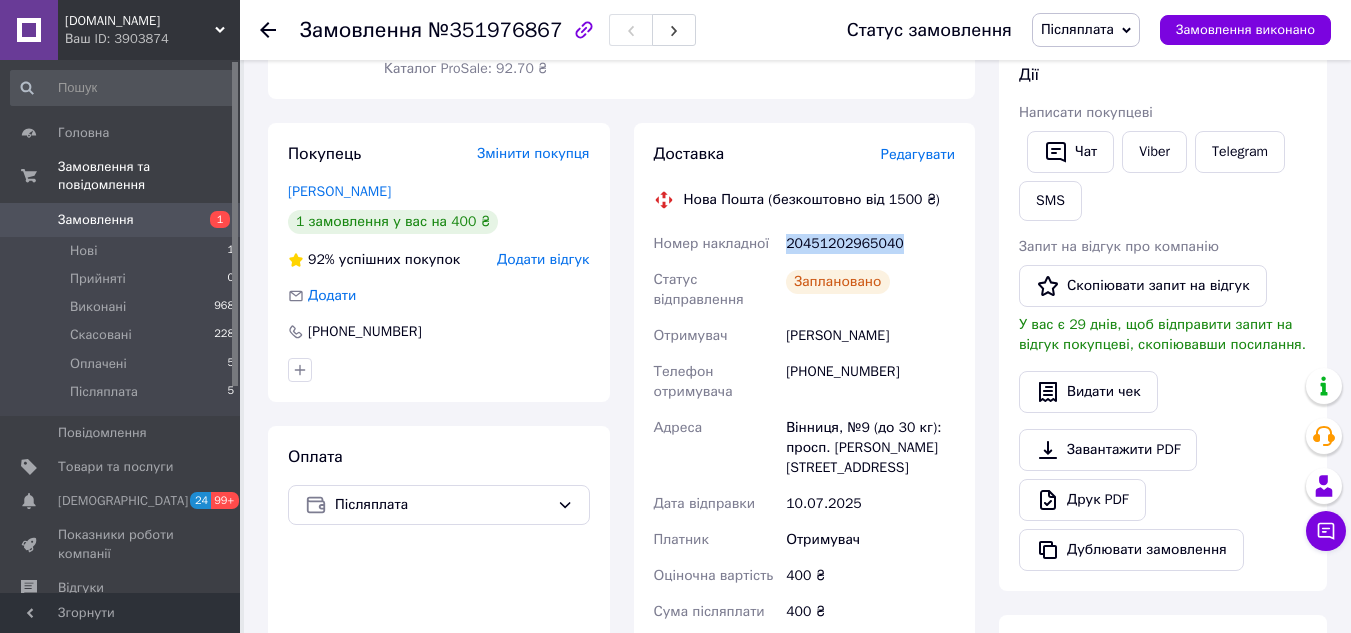 drag, startPoint x: 914, startPoint y: 244, endPoint x: 785, endPoint y: 240, distance: 129.062 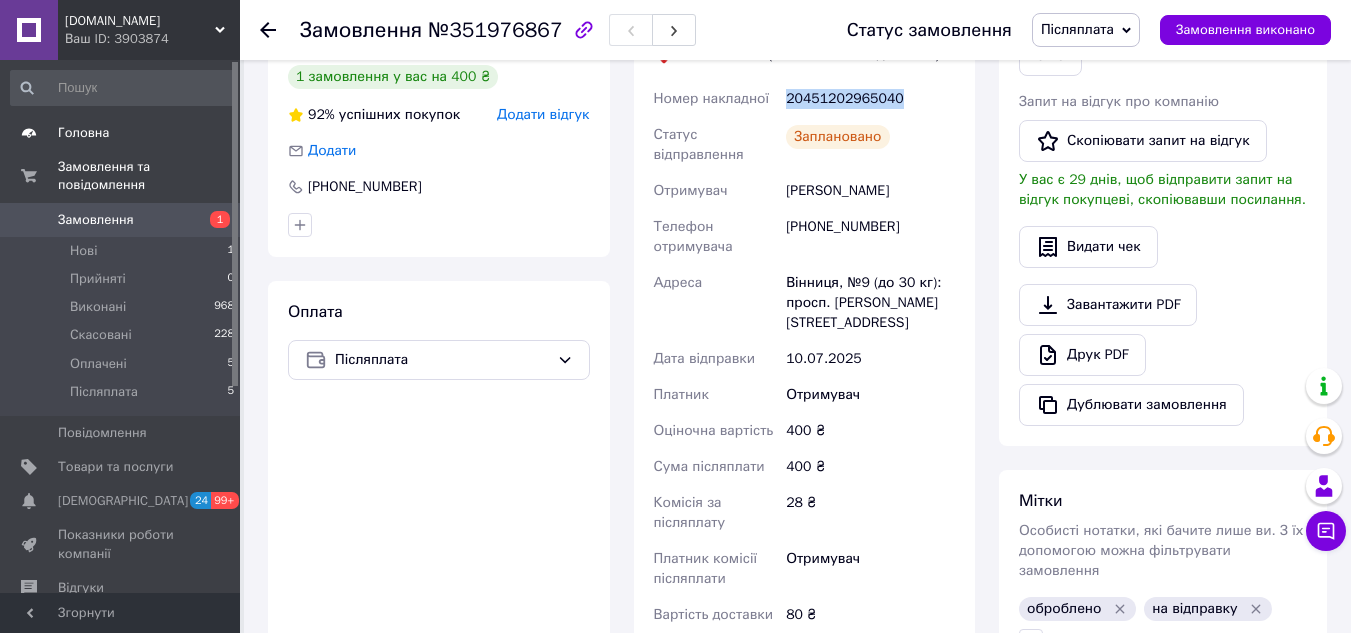 scroll, scrollTop: 500, scrollLeft: 0, axis: vertical 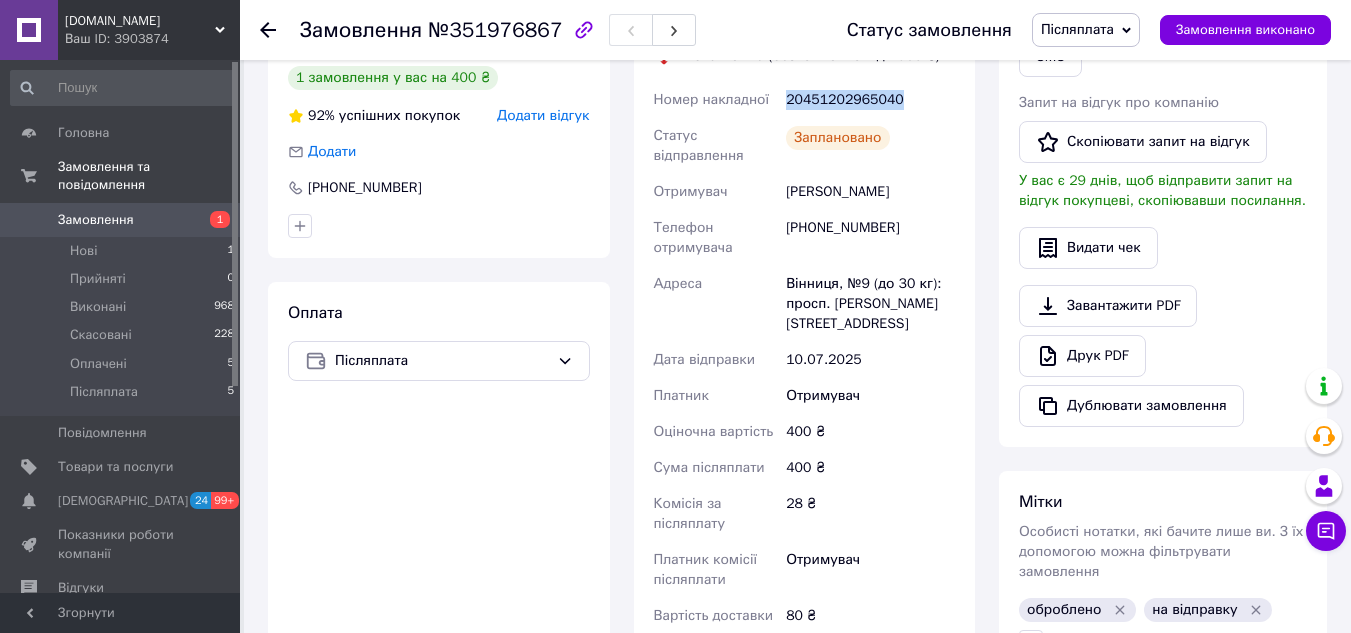 click on "Замовлення 1" at bounding box center [123, 220] 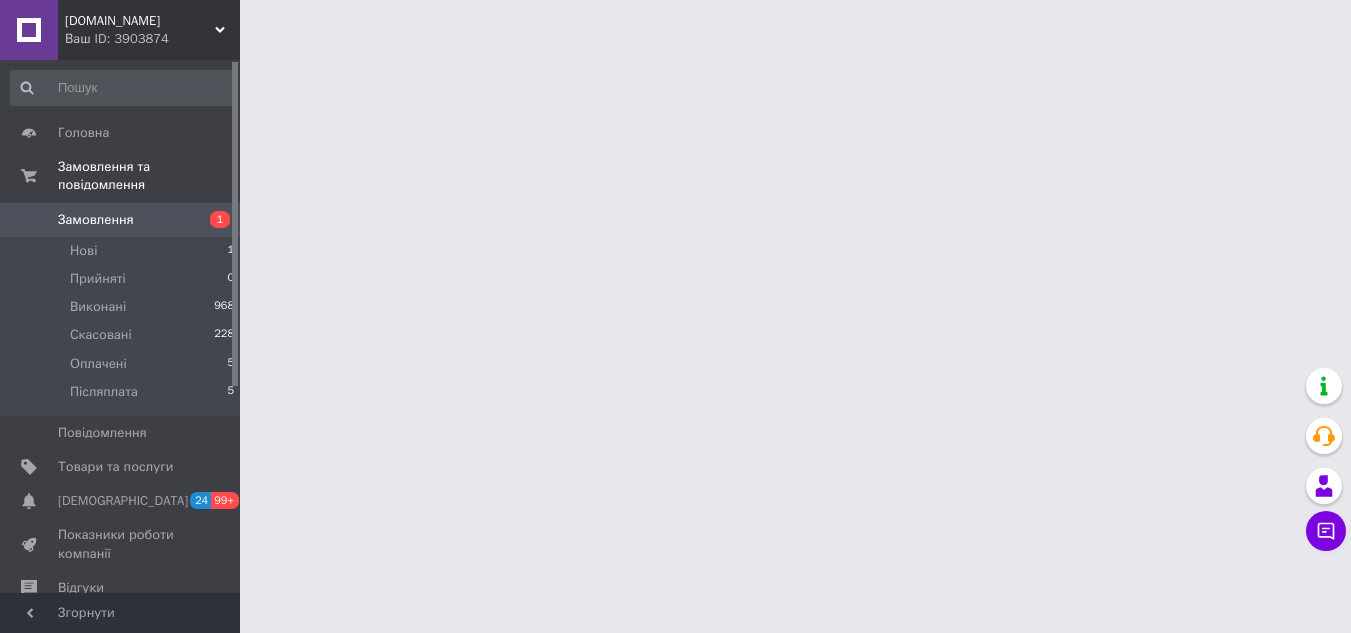 scroll, scrollTop: 0, scrollLeft: 0, axis: both 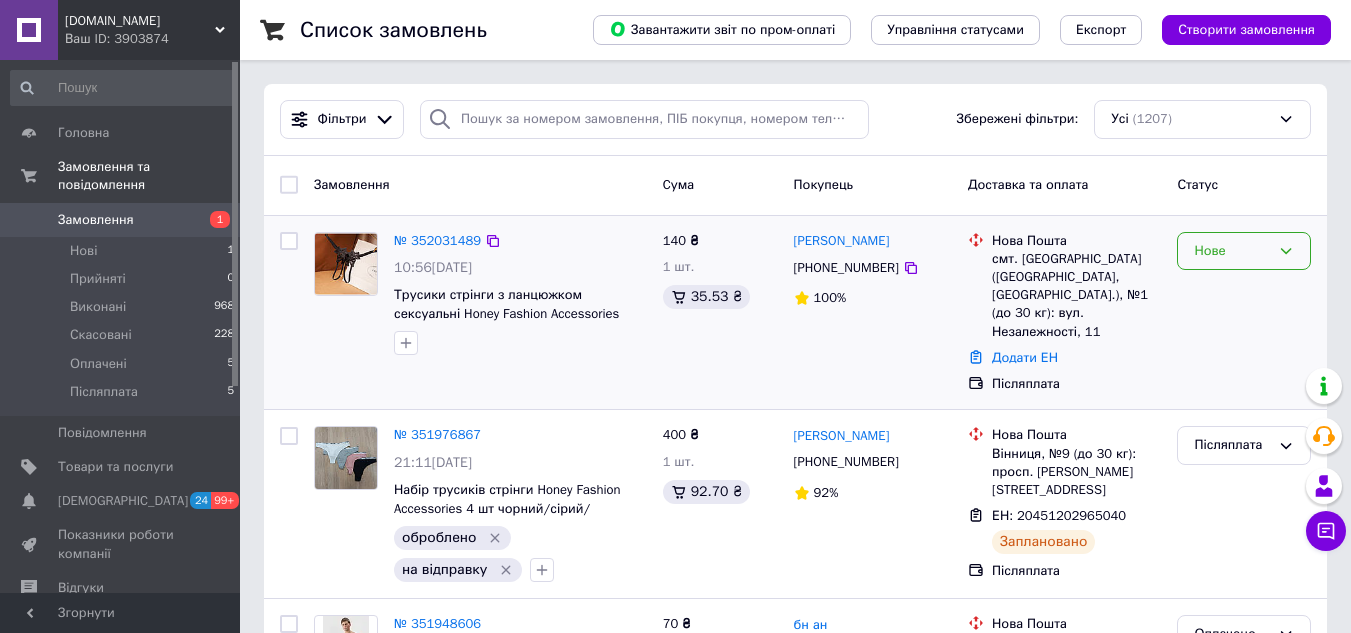 click on "Нове" at bounding box center (1232, 251) 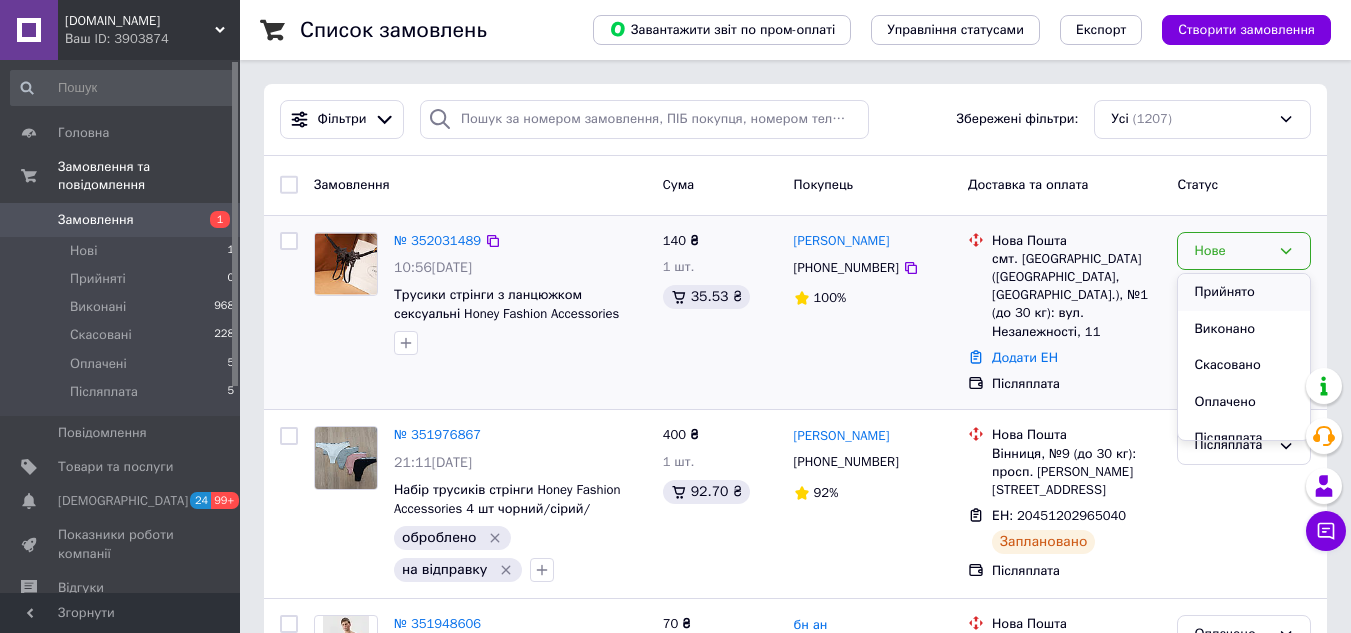 click on "Прийнято" at bounding box center (1244, 292) 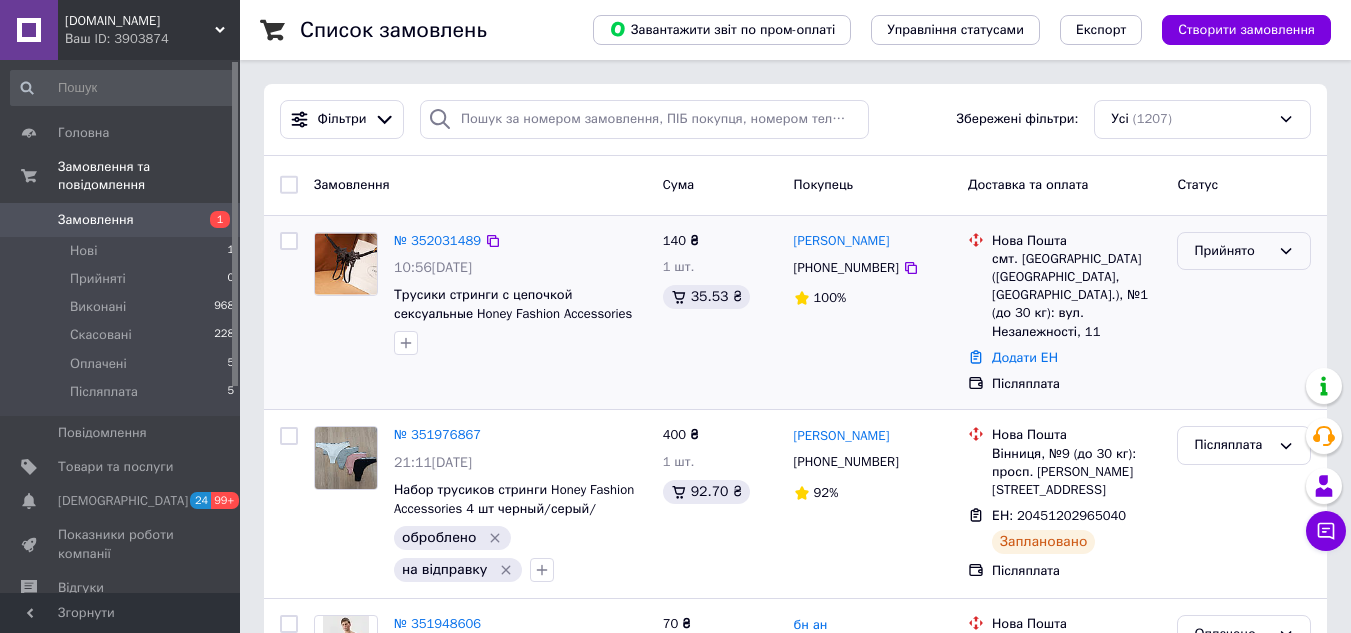 click on "Прийнято" at bounding box center [1232, 251] 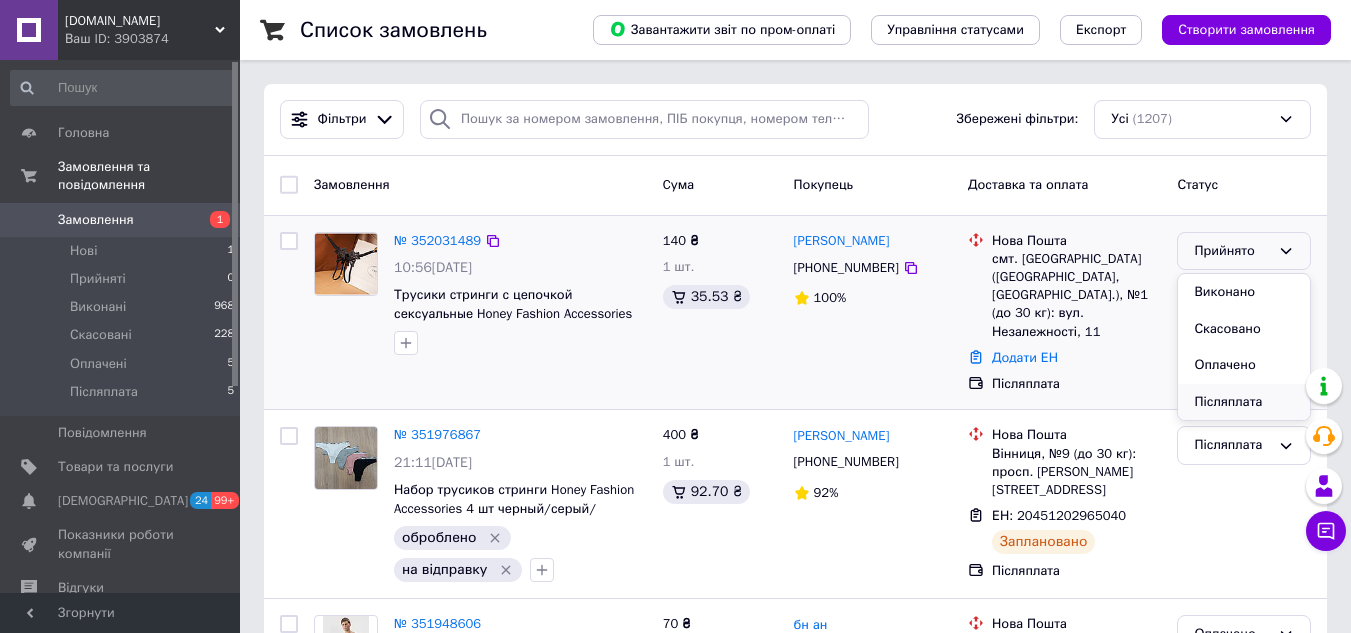 click on "Післяплата" at bounding box center (1244, 402) 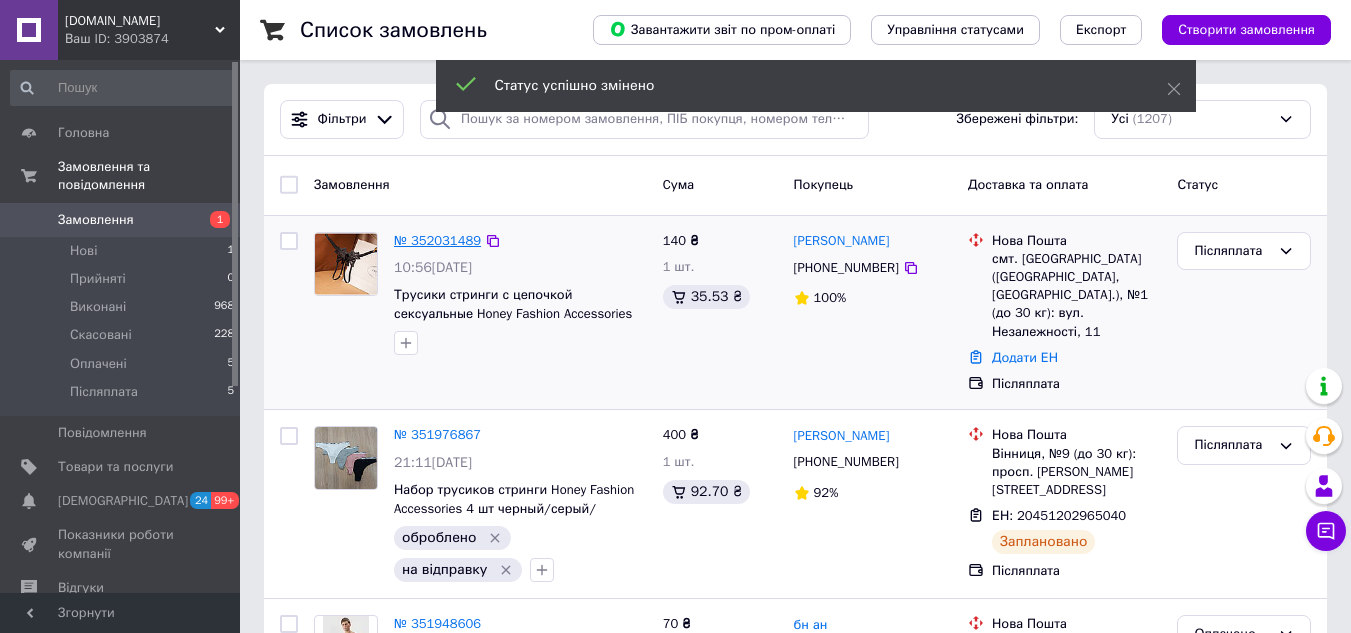 click on "№ 352031489" at bounding box center [437, 240] 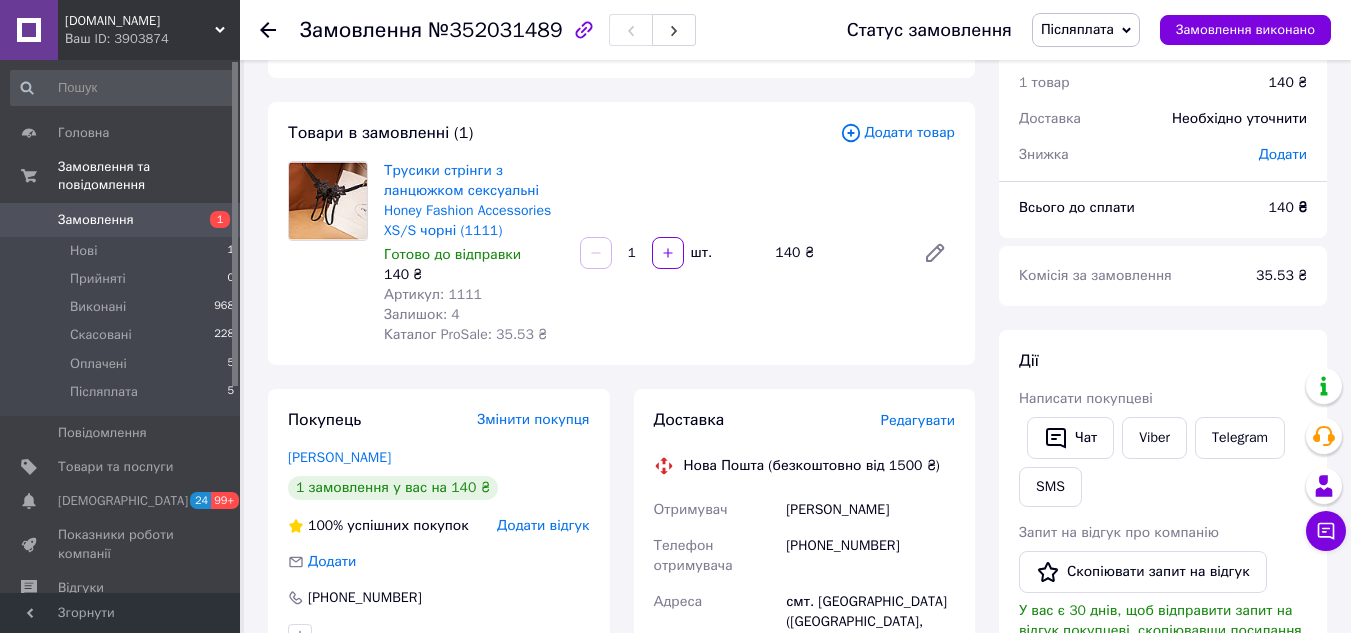 scroll, scrollTop: 100, scrollLeft: 0, axis: vertical 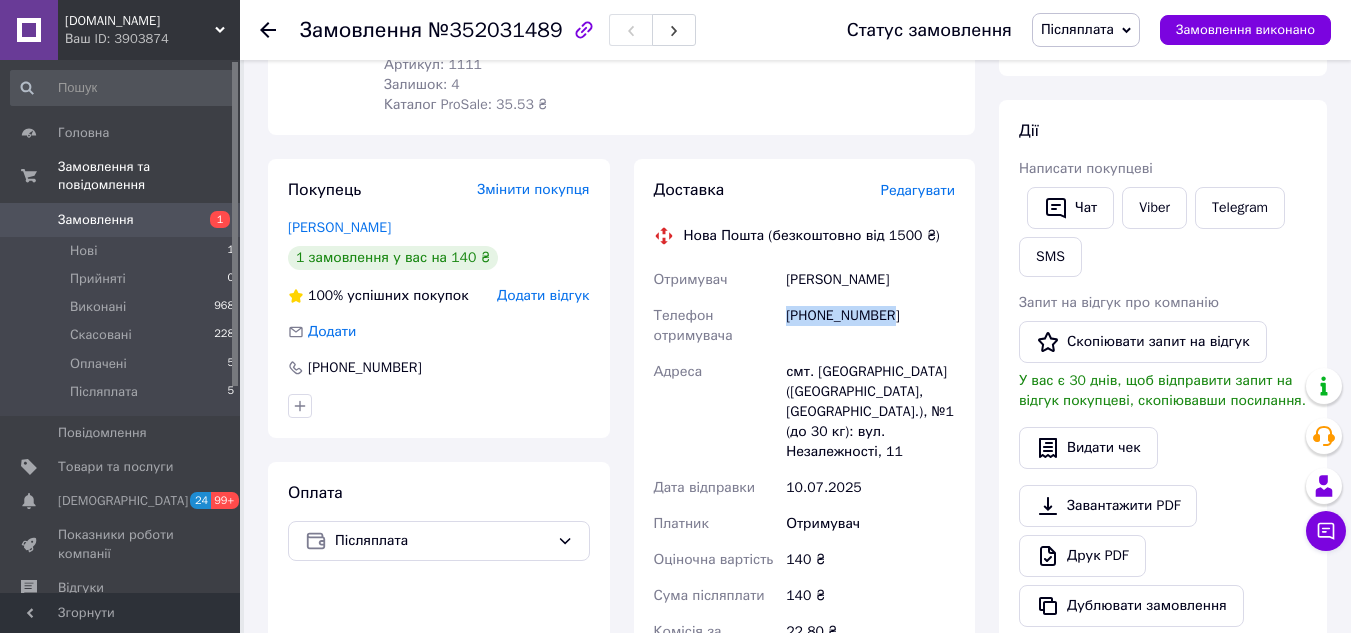 drag, startPoint x: 906, startPoint y: 314, endPoint x: 784, endPoint y: 314, distance: 122 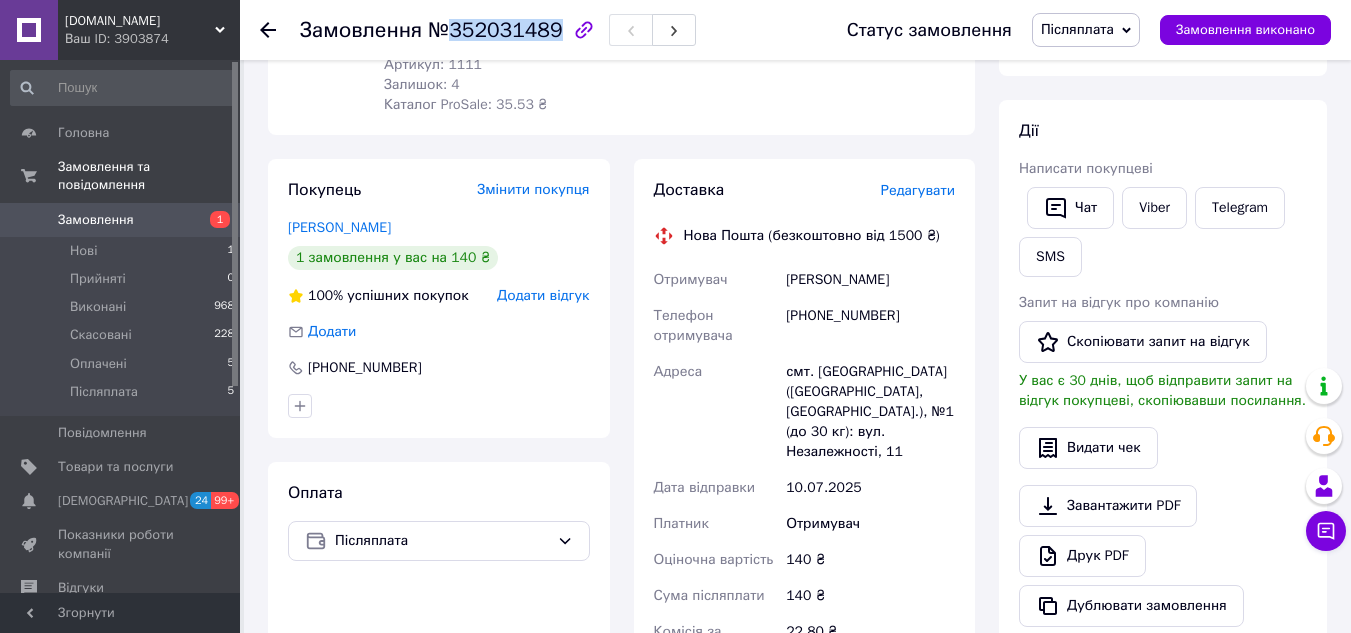 drag, startPoint x: 547, startPoint y: 32, endPoint x: 452, endPoint y: 30, distance: 95.02105 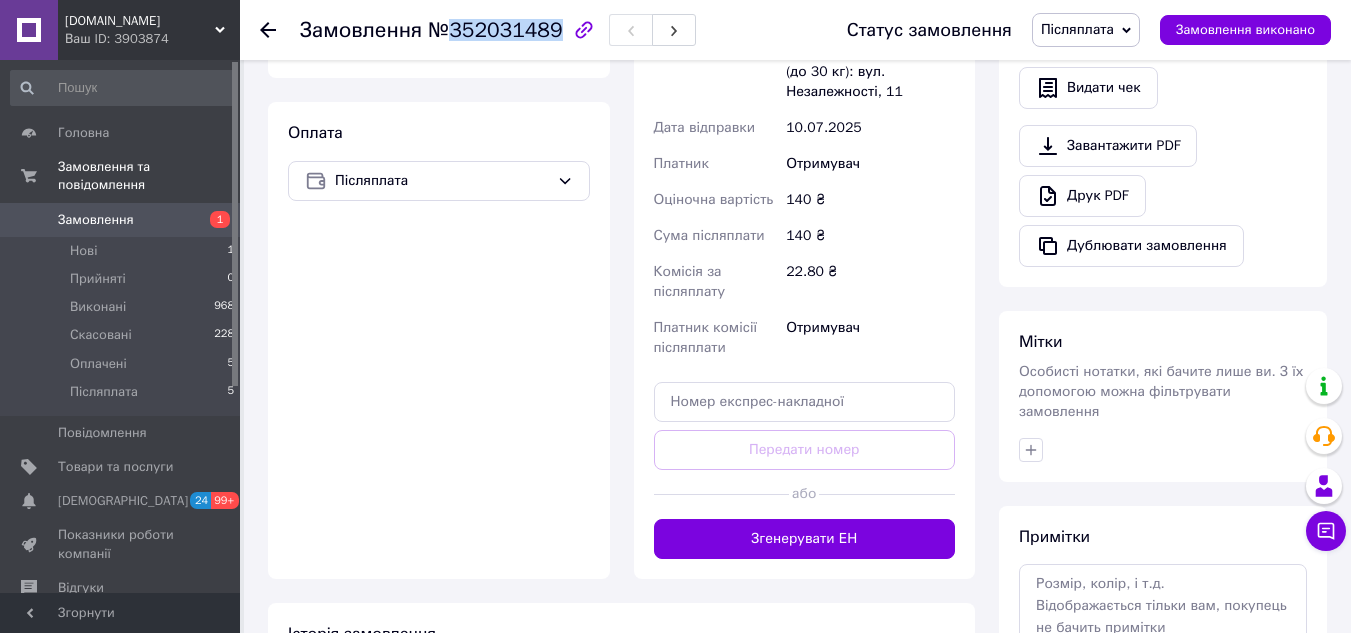 scroll, scrollTop: 700, scrollLeft: 0, axis: vertical 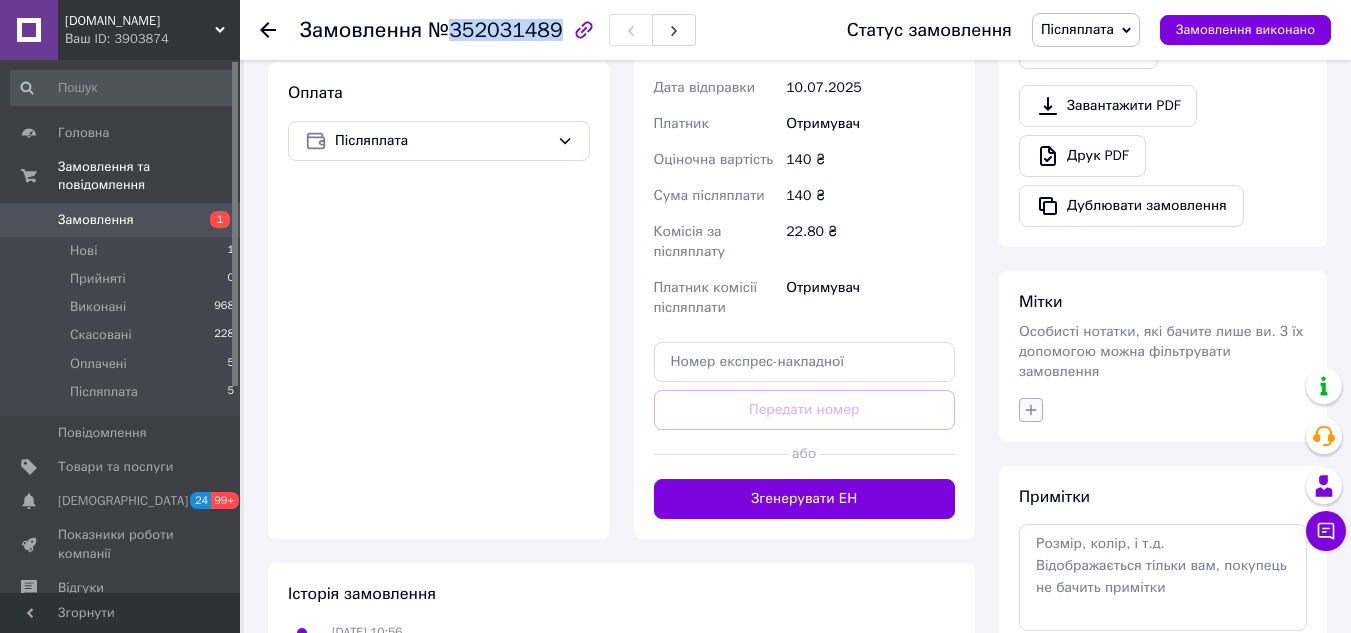 click at bounding box center [1031, 410] 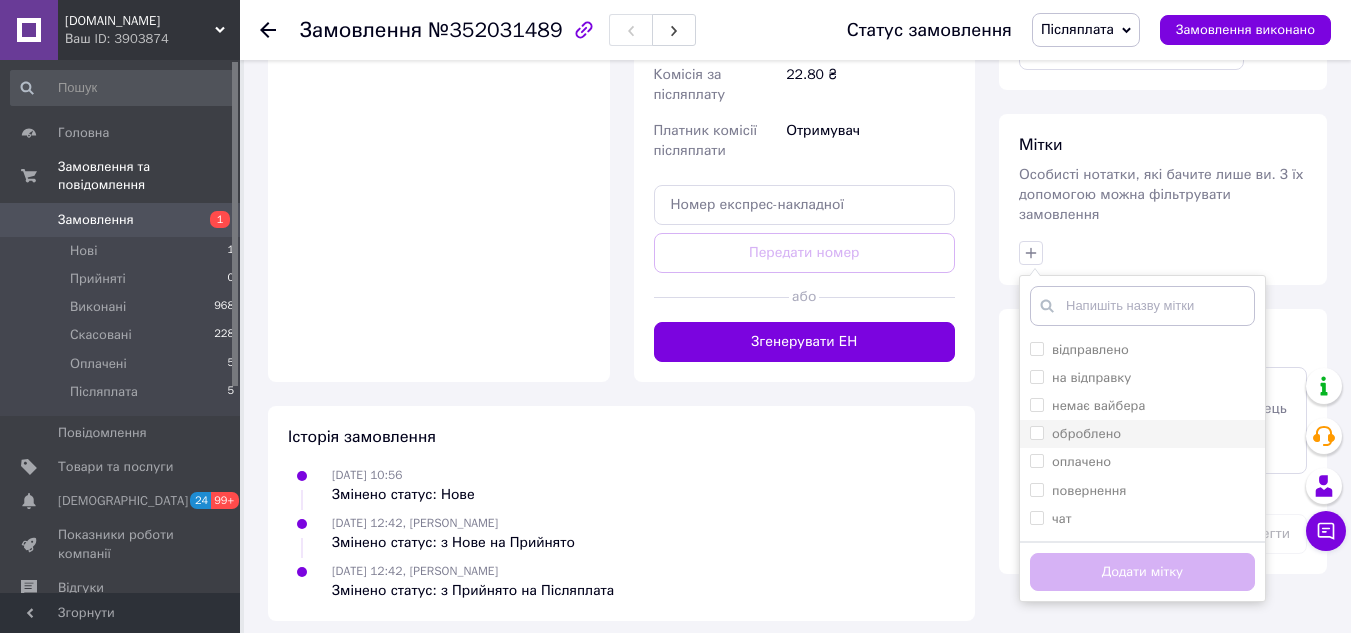 scroll, scrollTop: 869, scrollLeft: 0, axis: vertical 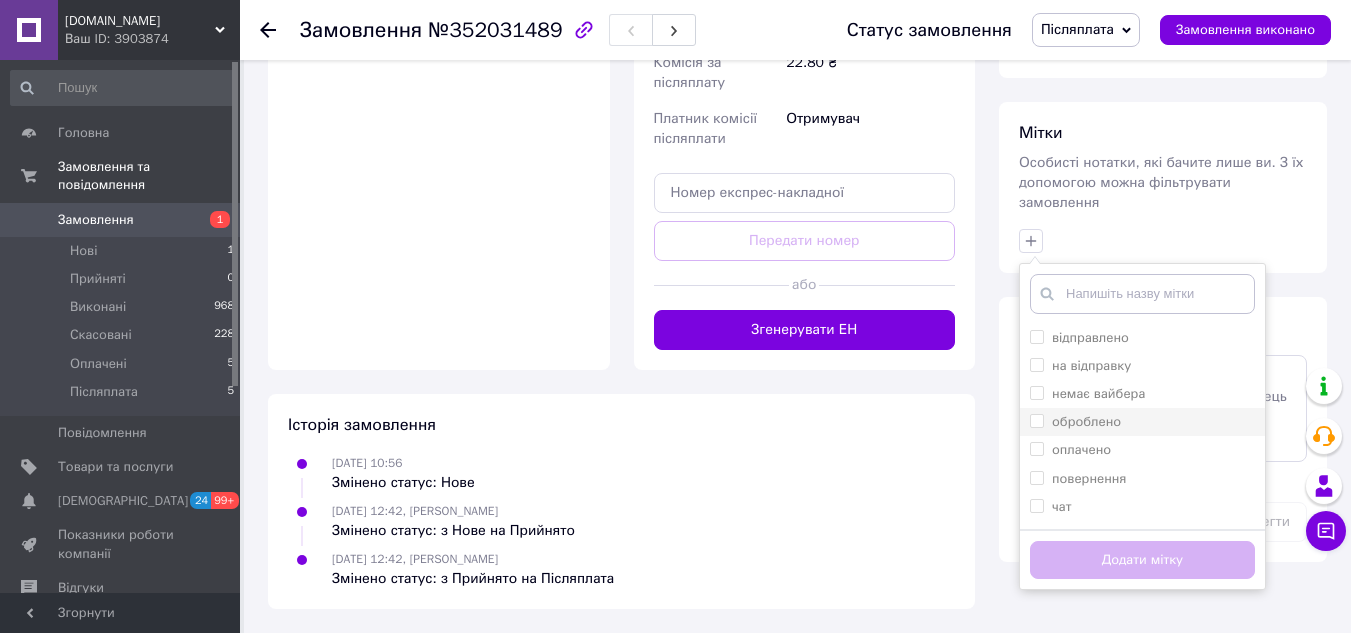 click on "оброблено" at bounding box center [1036, 420] 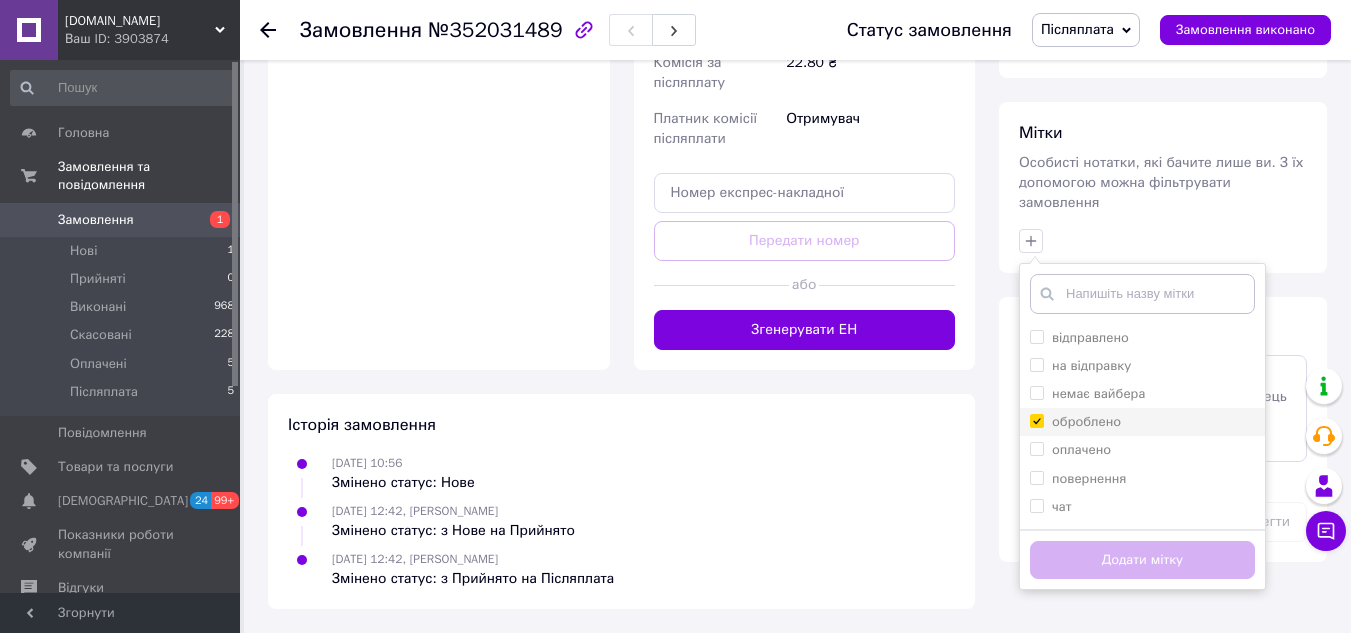 checkbox on "true" 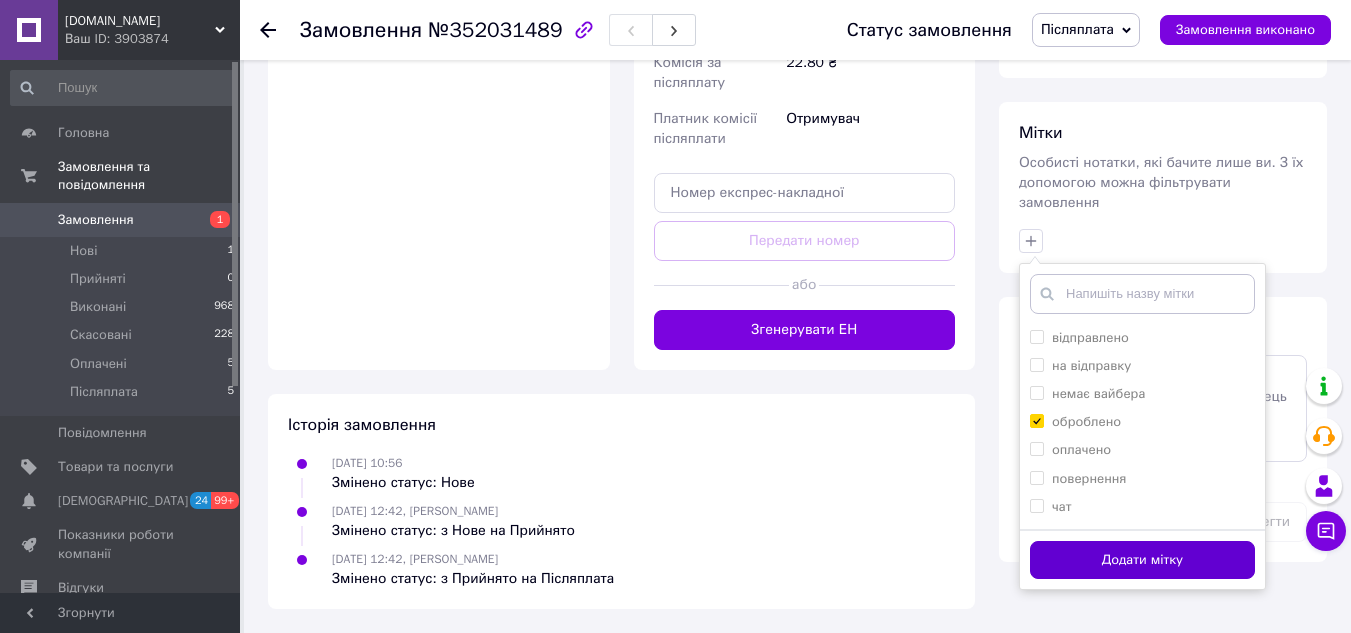 click on "Додати мітку" at bounding box center [1142, 560] 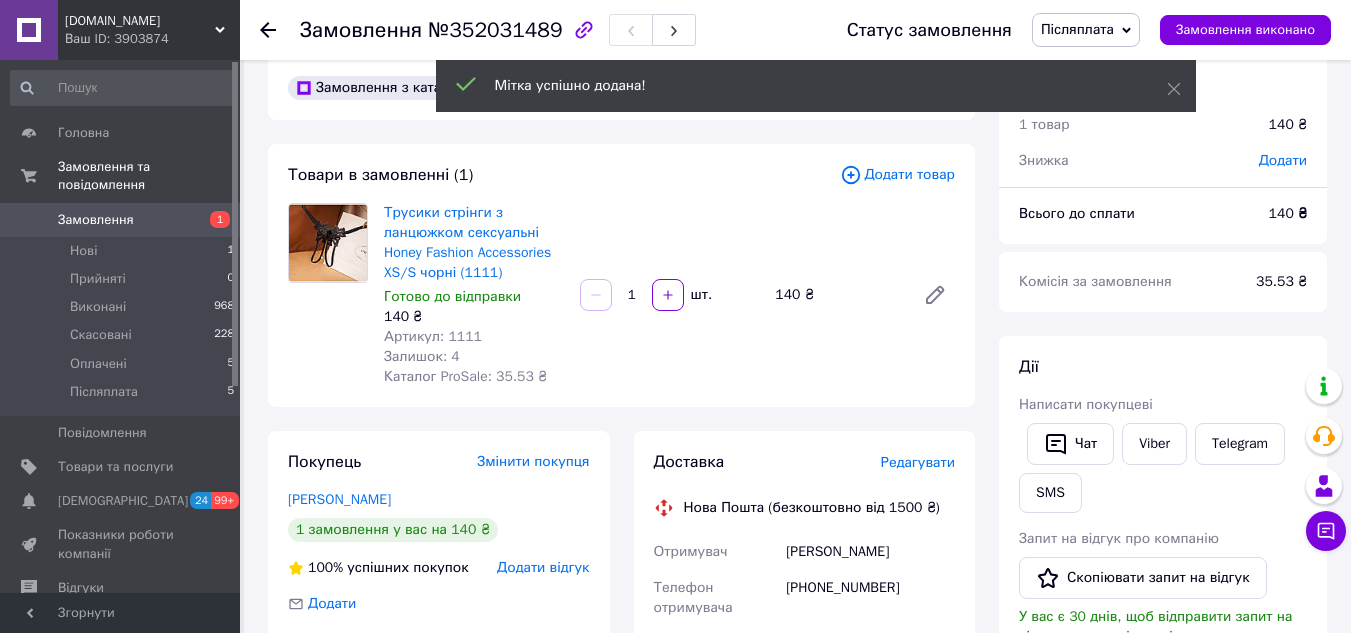 scroll, scrollTop: 0, scrollLeft: 0, axis: both 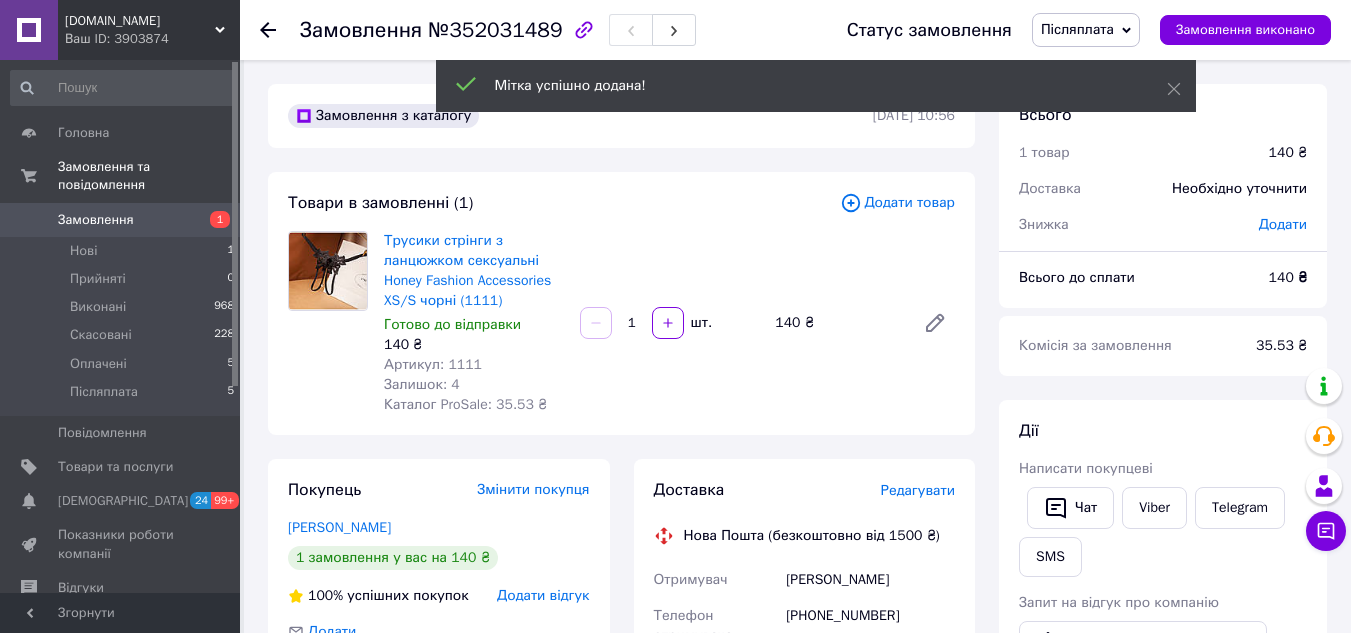 click on "Замовлення" at bounding box center (96, 220) 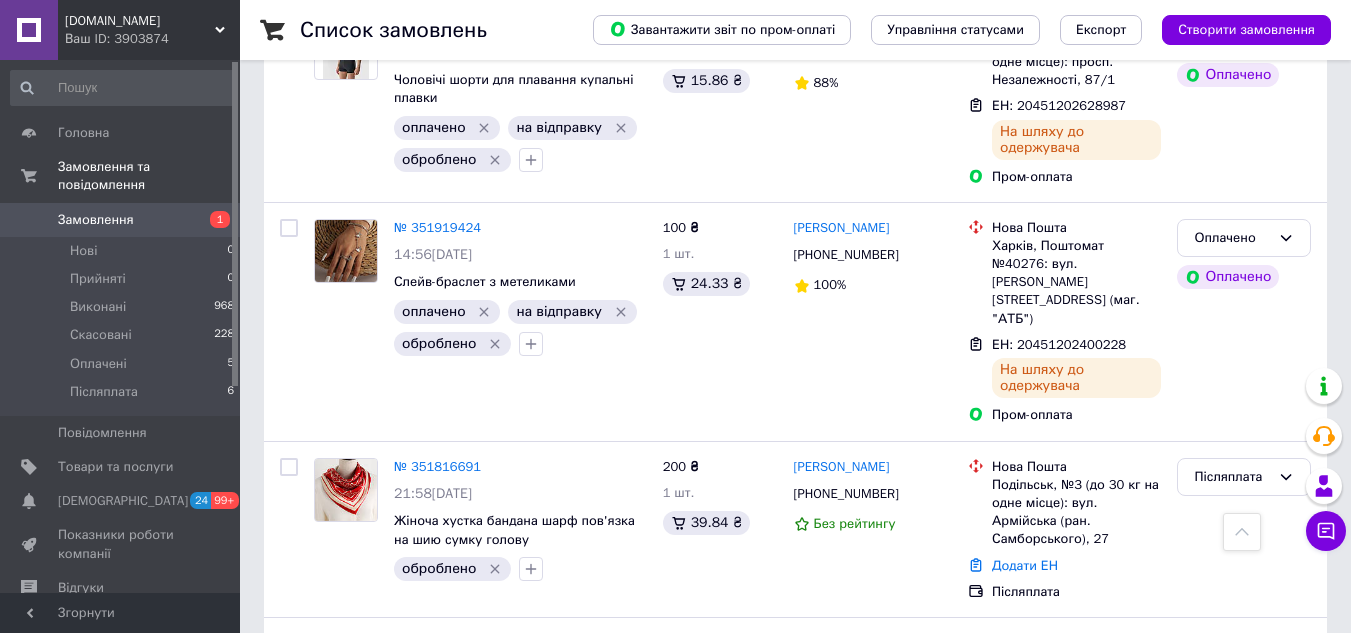 scroll, scrollTop: 600, scrollLeft: 0, axis: vertical 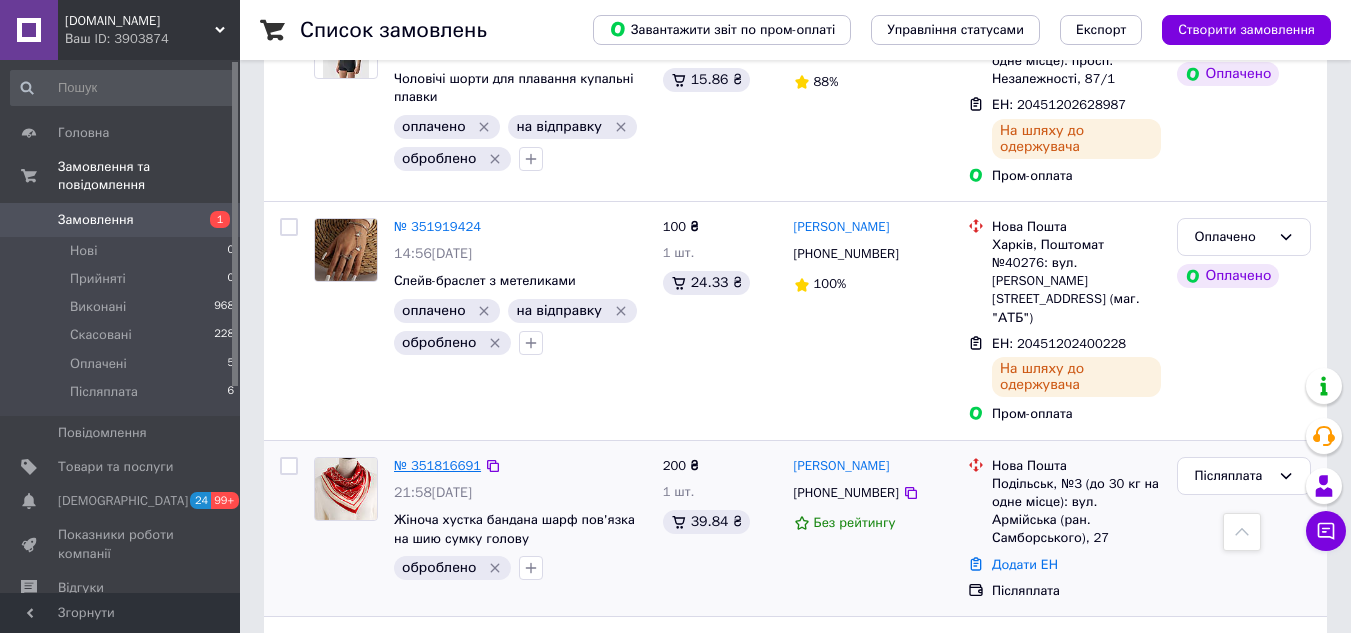 click on "№ 351816691" at bounding box center [437, 465] 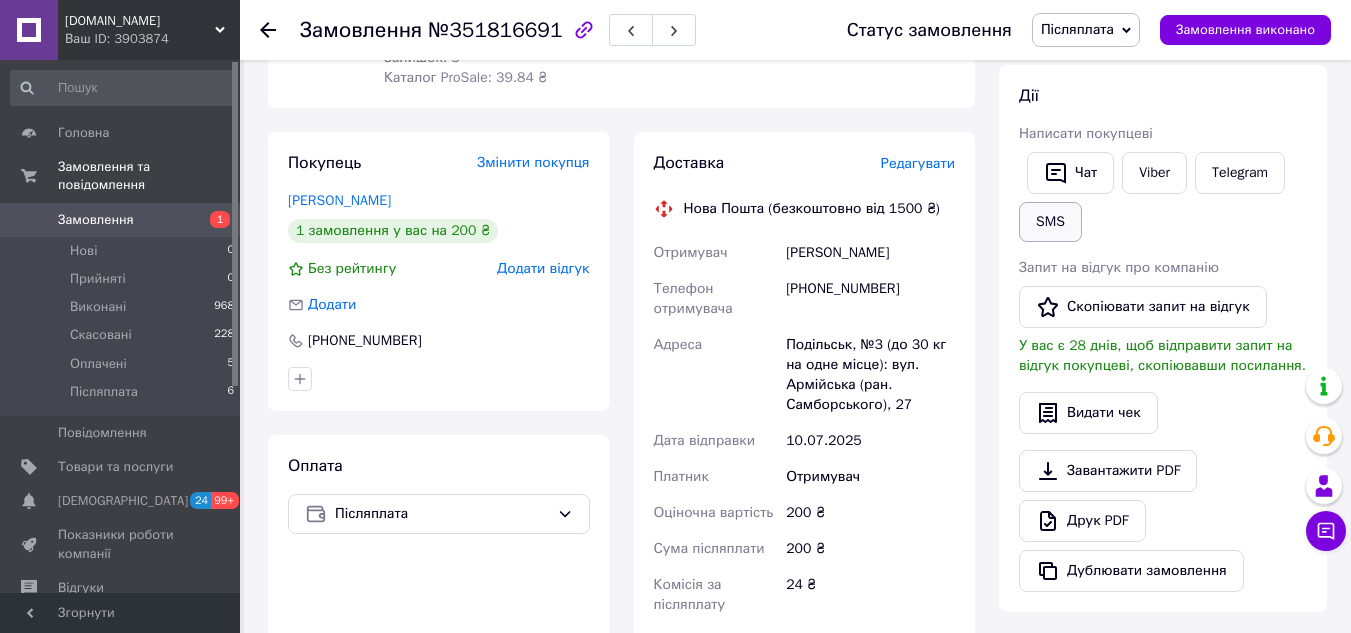 scroll, scrollTop: 300, scrollLeft: 0, axis: vertical 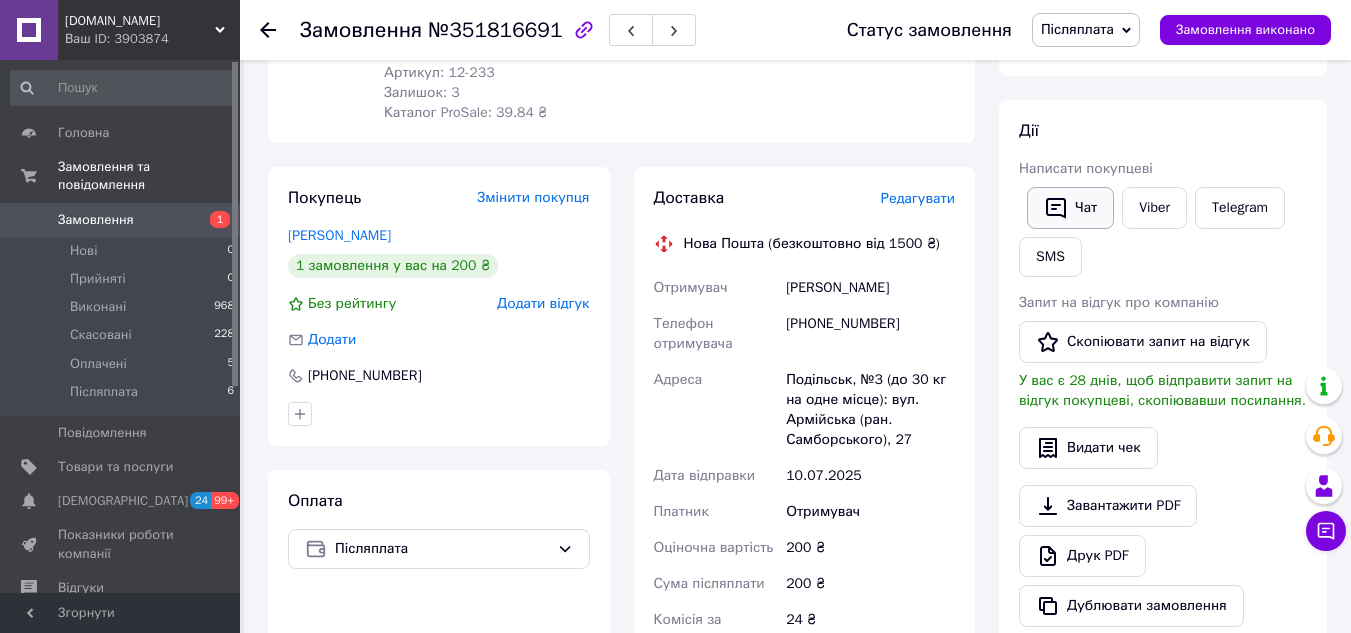 click on "Чат" at bounding box center (1070, 208) 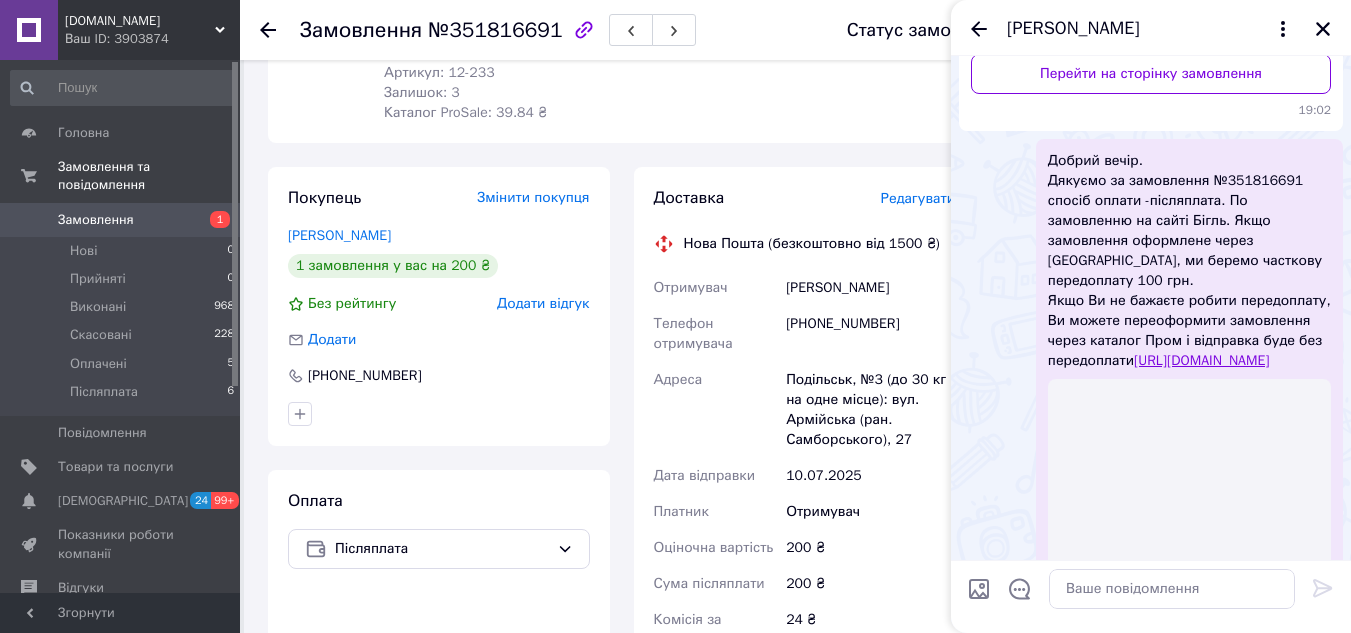 scroll, scrollTop: 372, scrollLeft: 0, axis: vertical 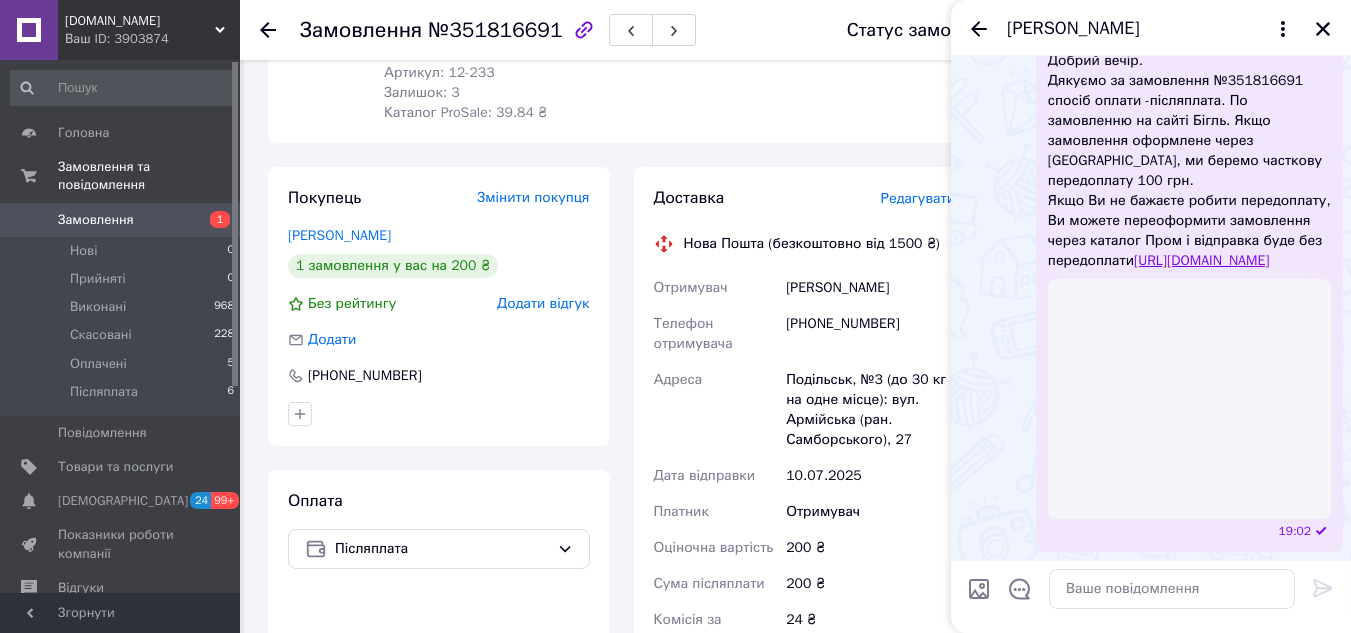 click 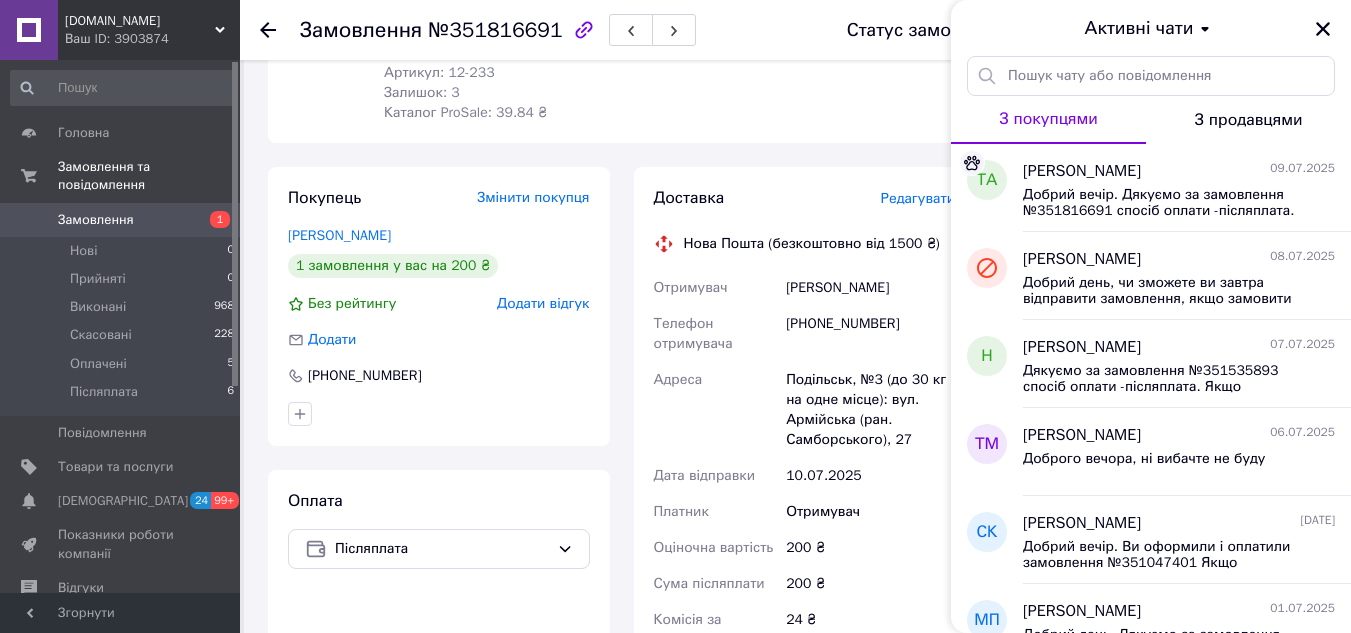 click on "Активні чати" at bounding box center [1151, 28] 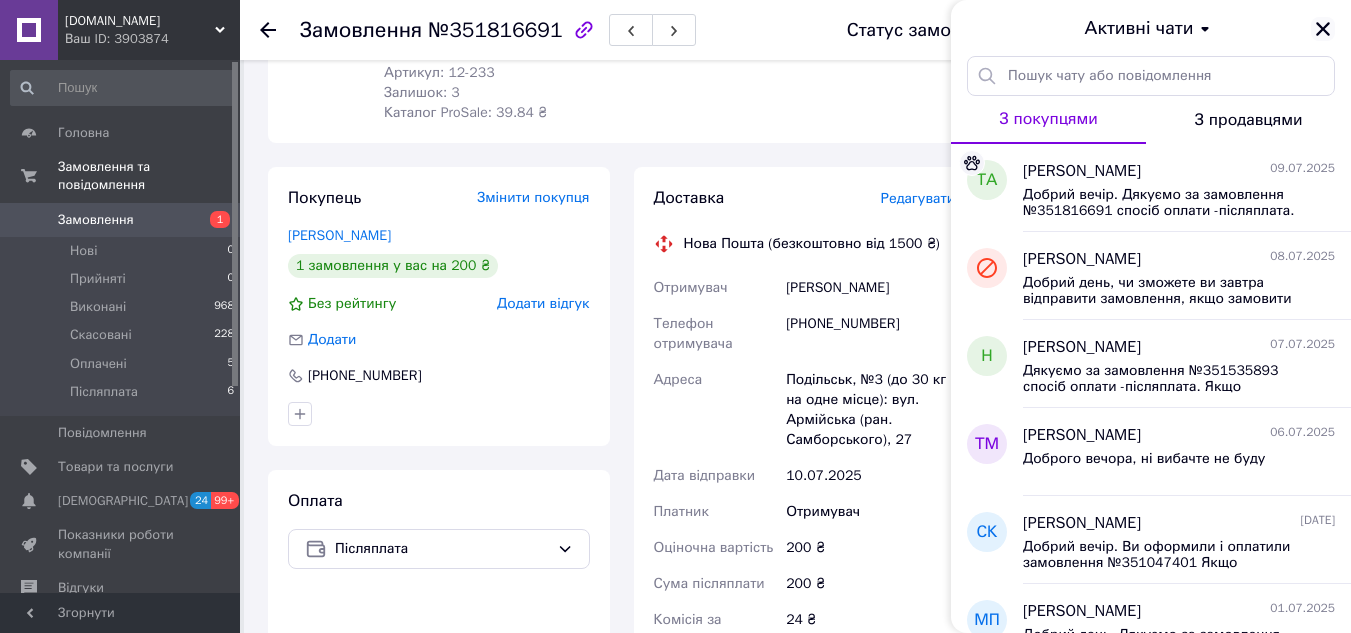click 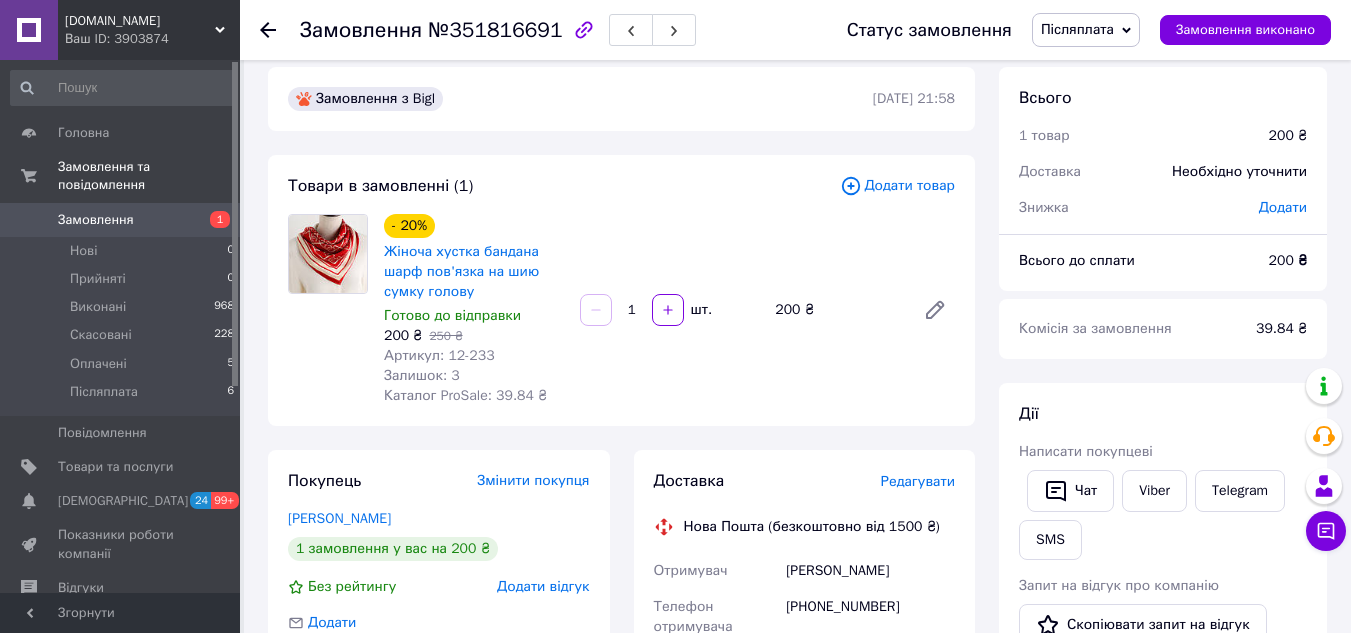 scroll, scrollTop: 0, scrollLeft: 0, axis: both 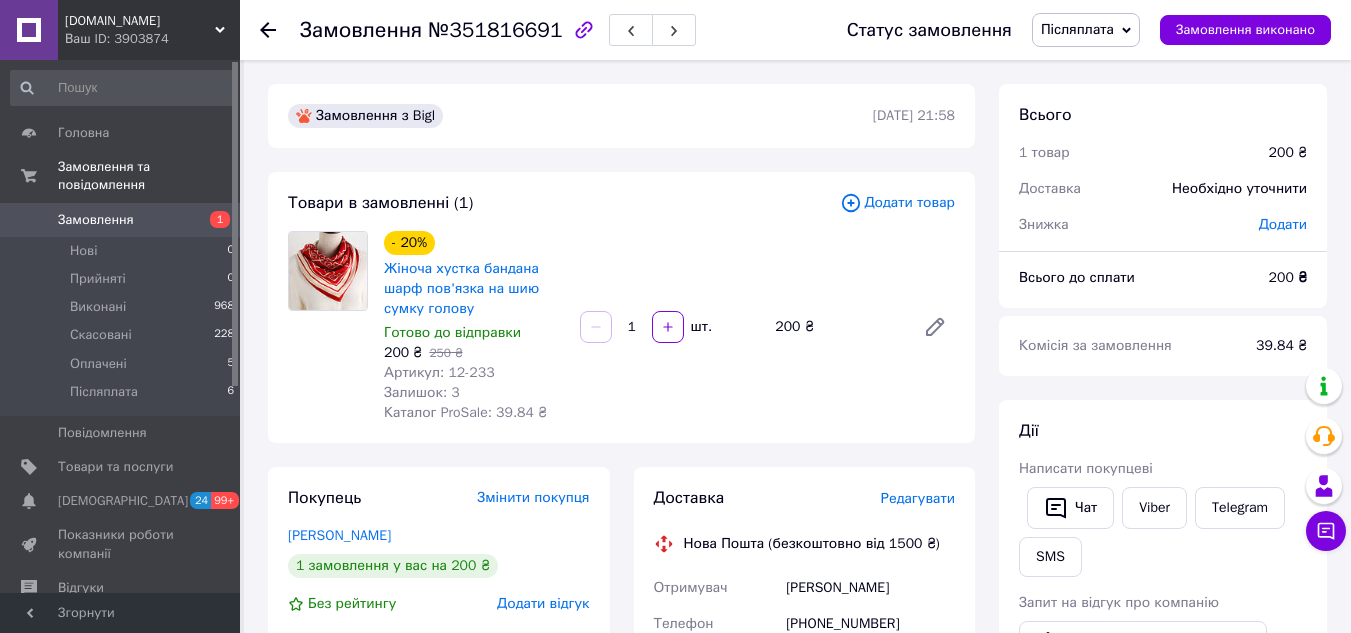 click on "Замовлення" at bounding box center (121, 220) 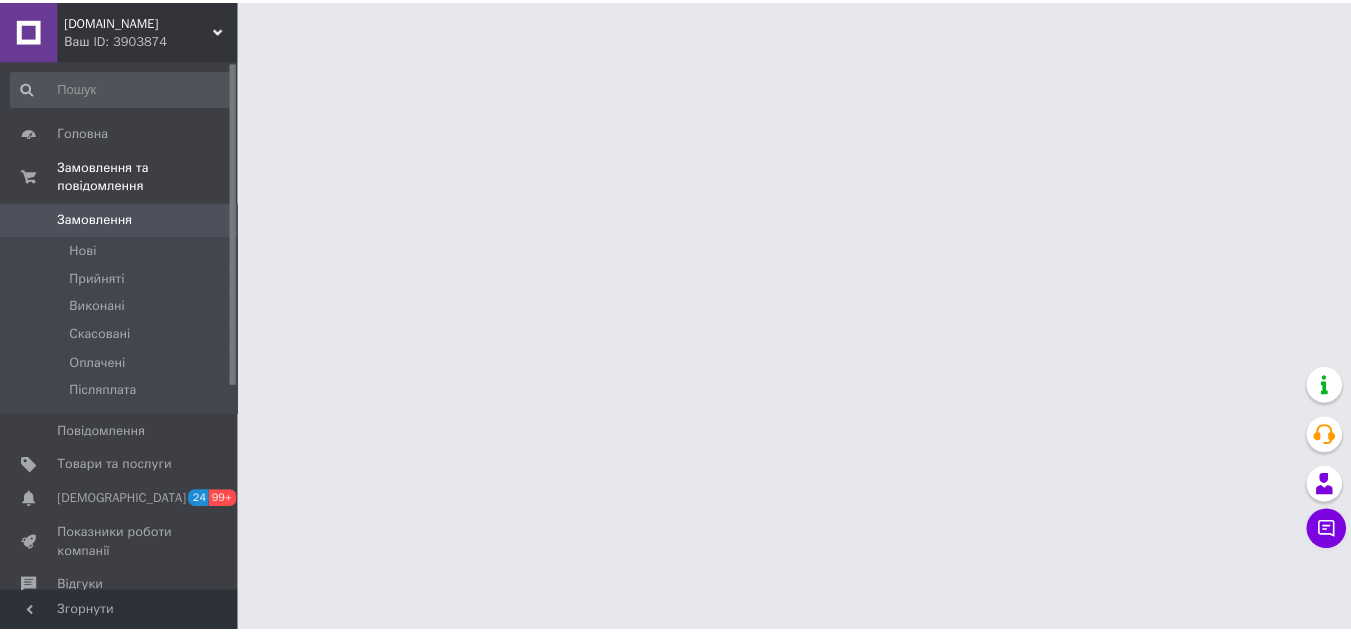 scroll, scrollTop: 0, scrollLeft: 0, axis: both 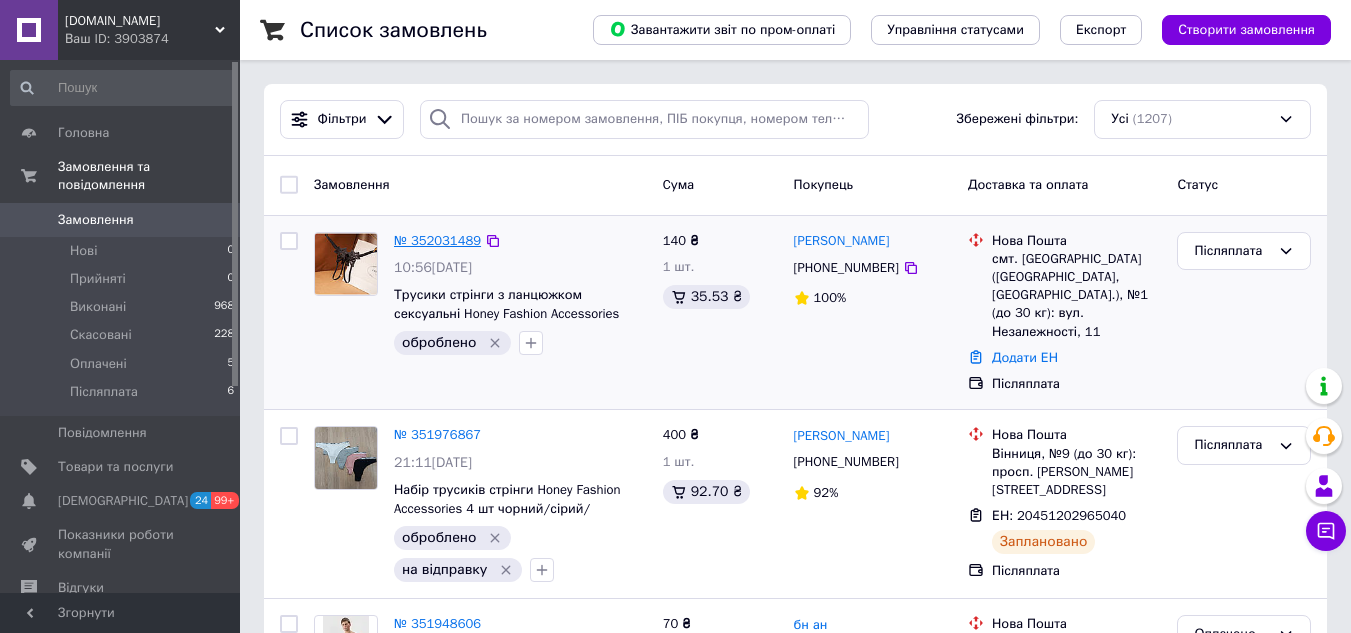 click on "№ 352031489" at bounding box center (437, 240) 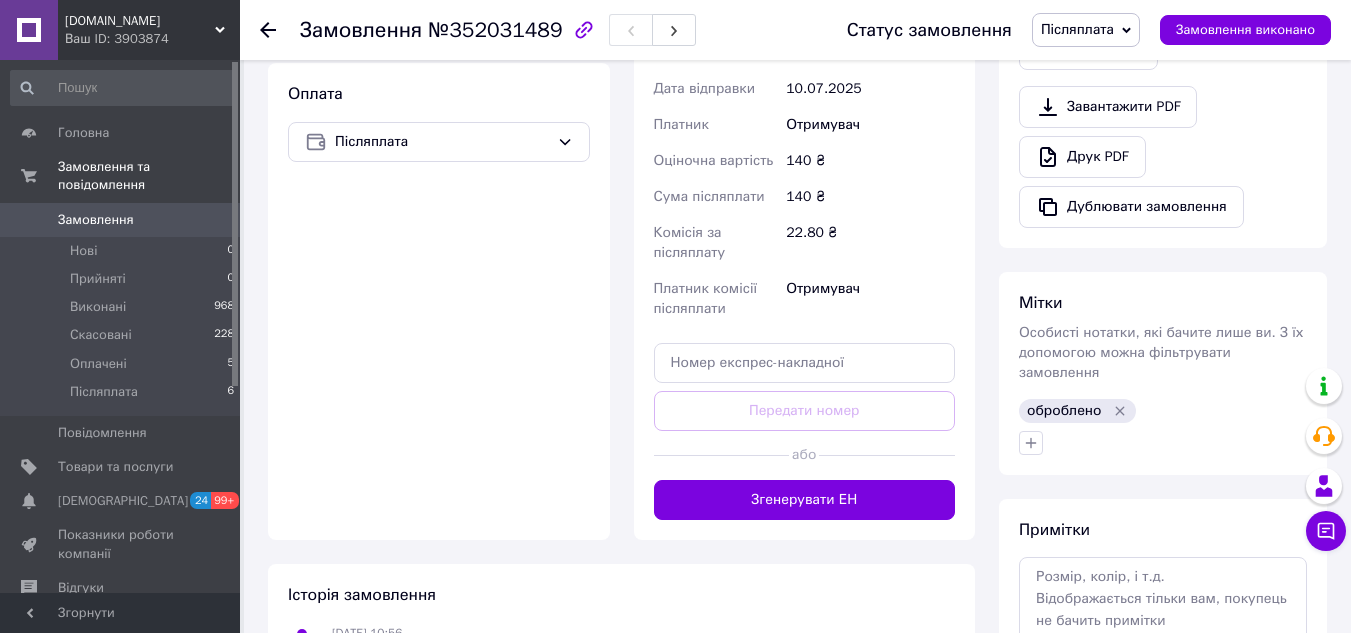 scroll, scrollTop: 700, scrollLeft: 0, axis: vertical 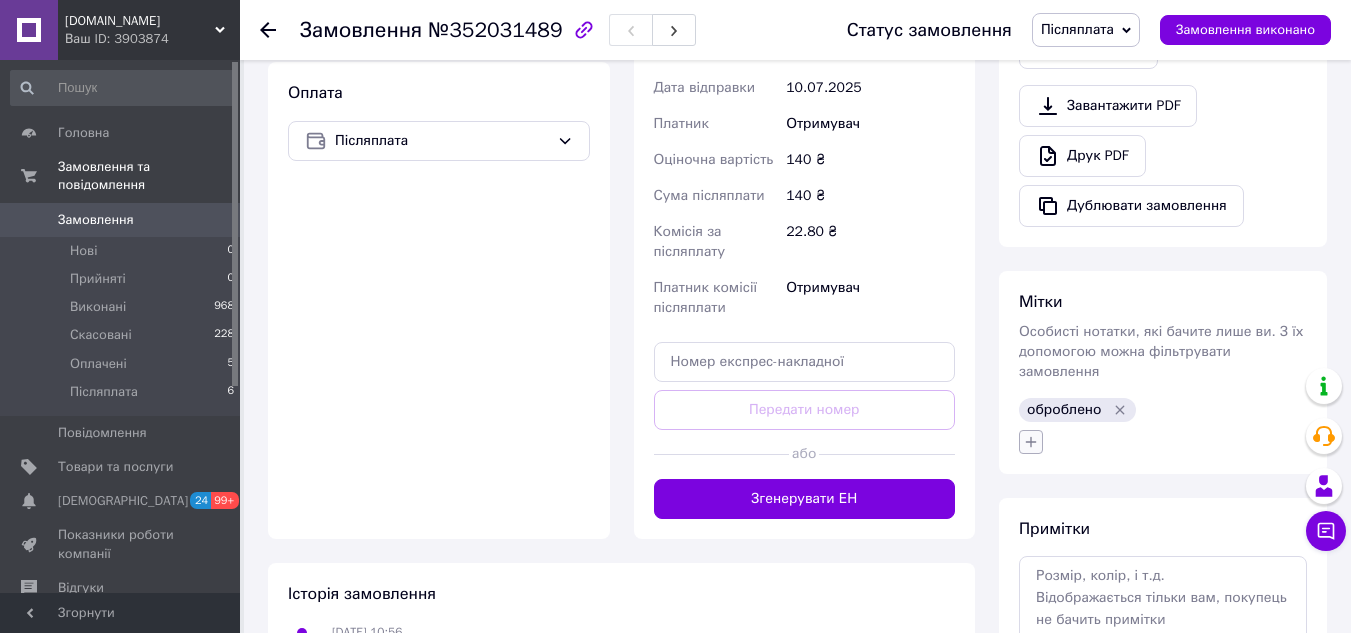 click 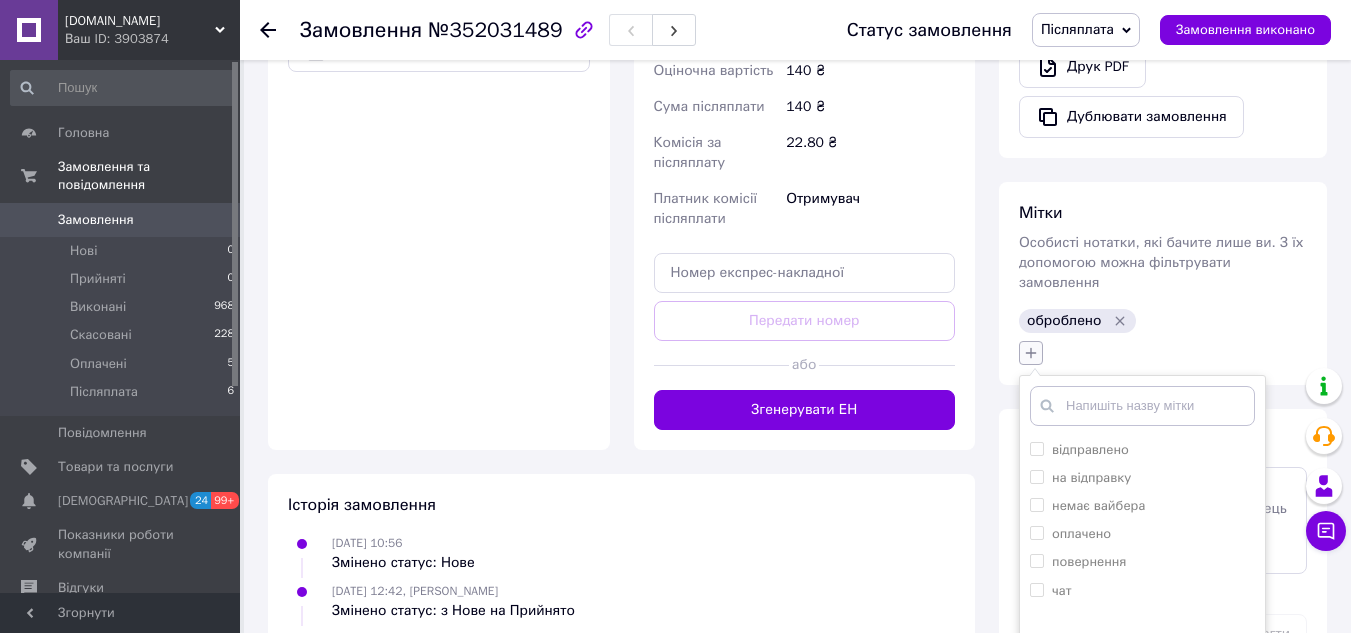 scroll, scrollTop: 900, scrollLeft: 0, axis: vertical 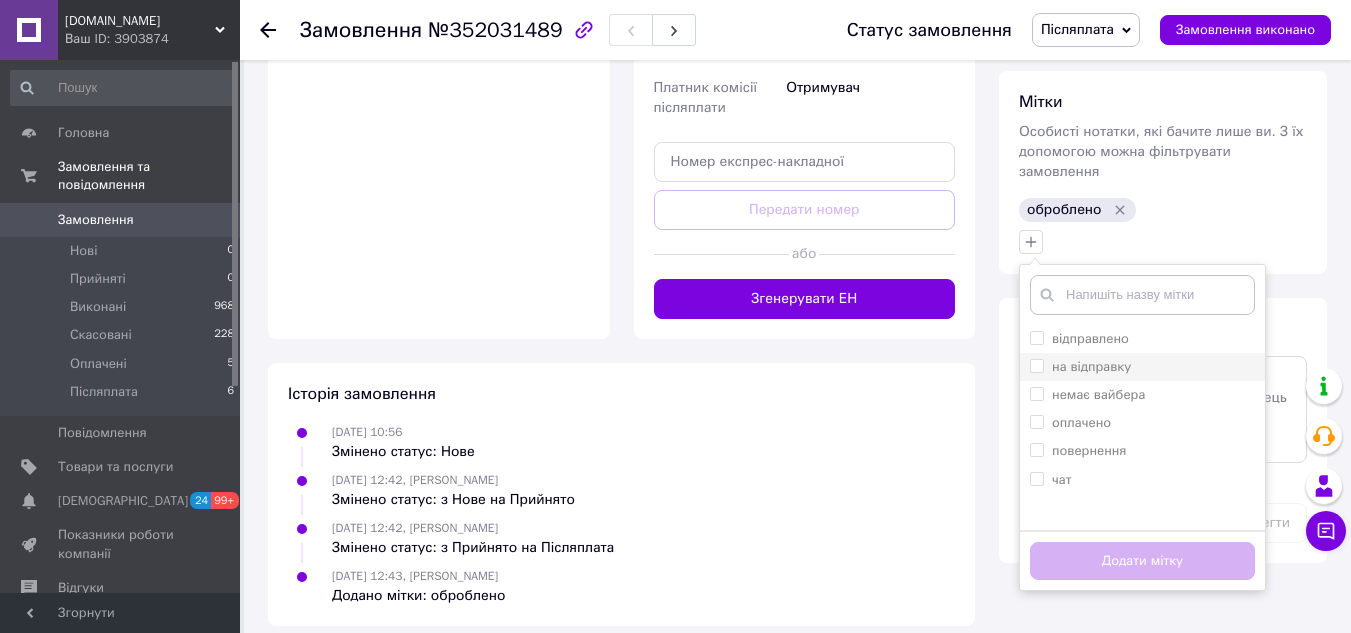 click on "на відправку" at bounding box center (1036, 365) 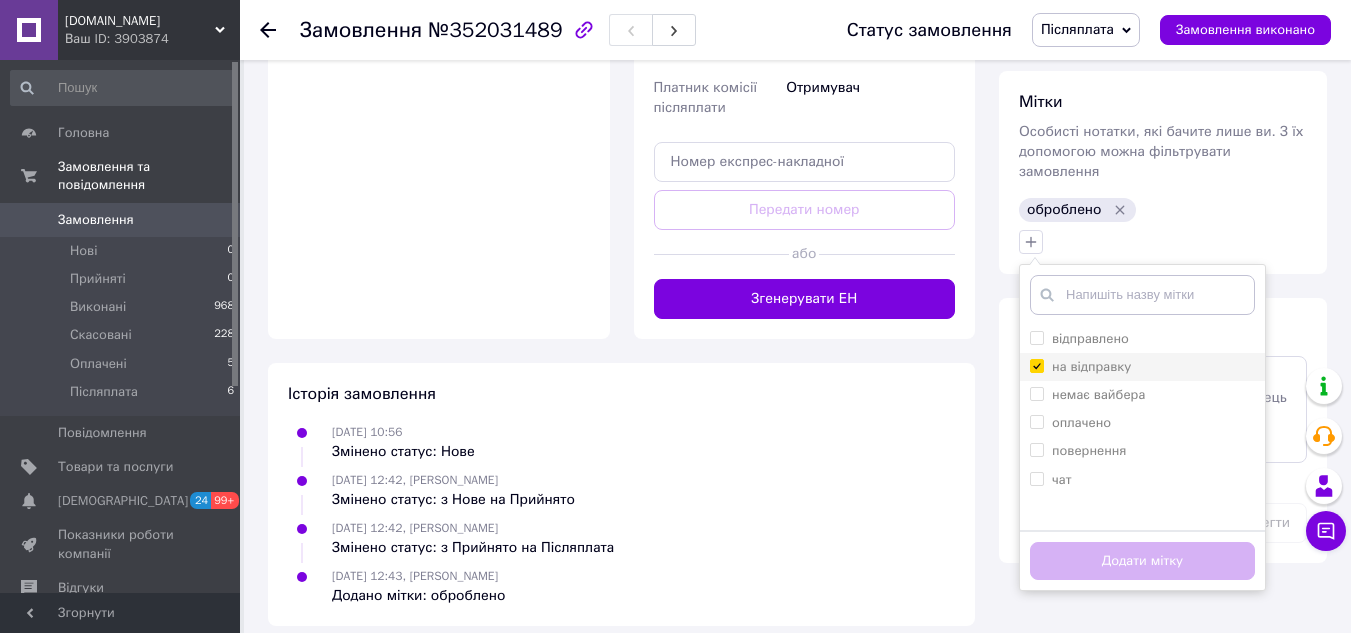 checkbox on "true" 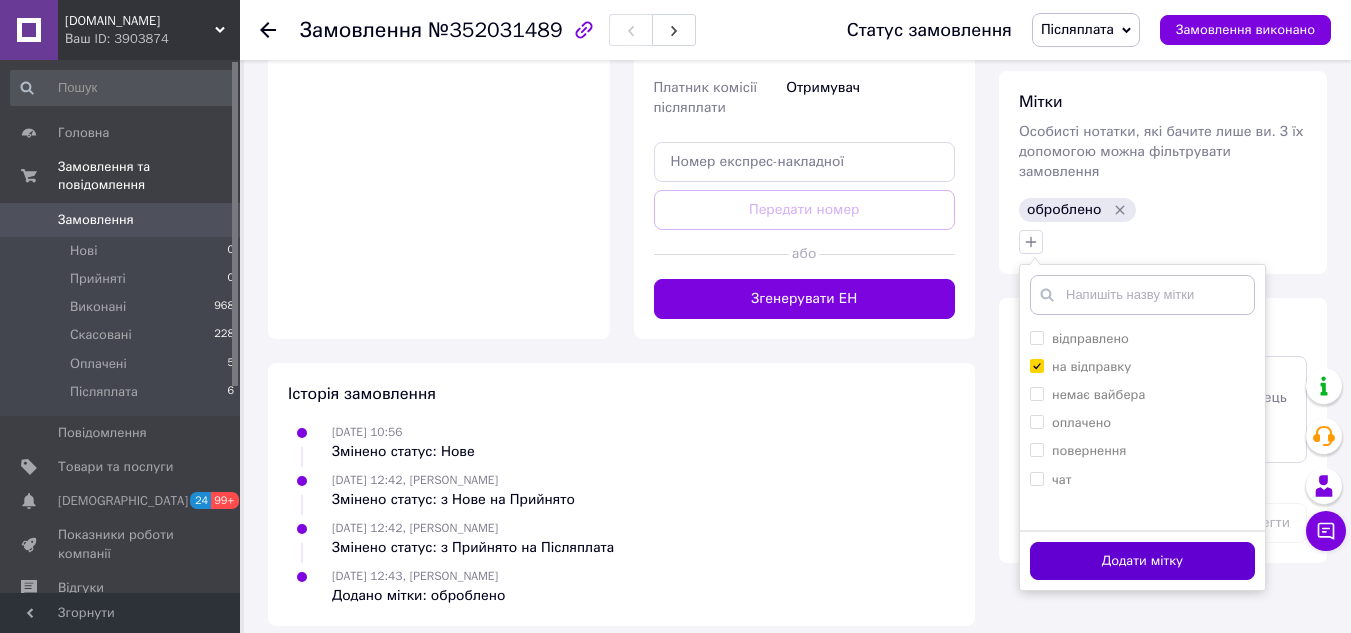 click on "Додати мітку" at bounding box center (1142, 561) 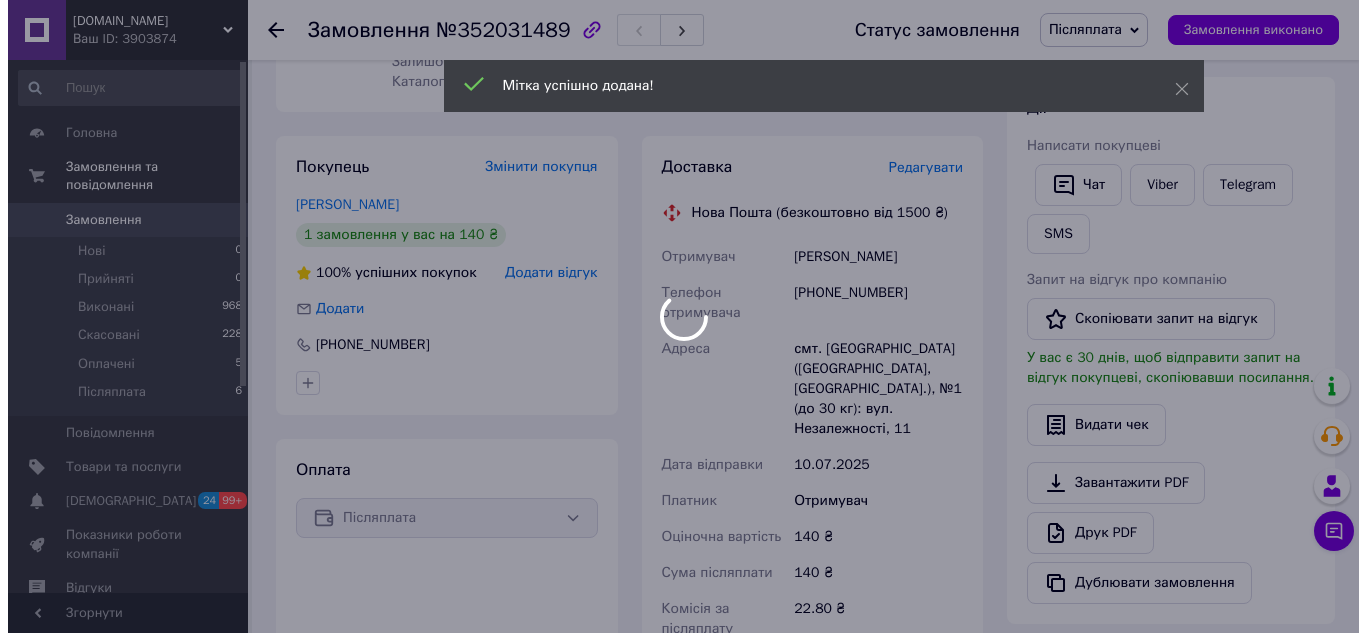 scroll, scrollTop: 300, scrollLeft: 0, axis: vertical 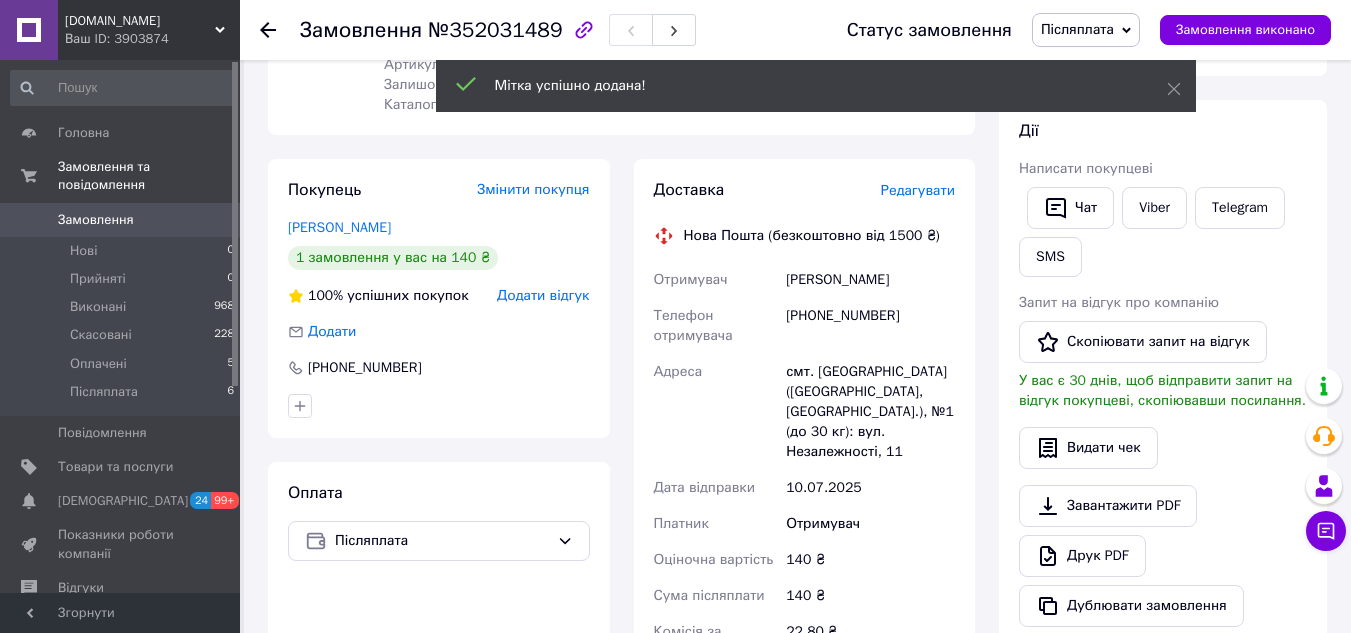 click on "Редагувати" at bounding box center [918, 190] 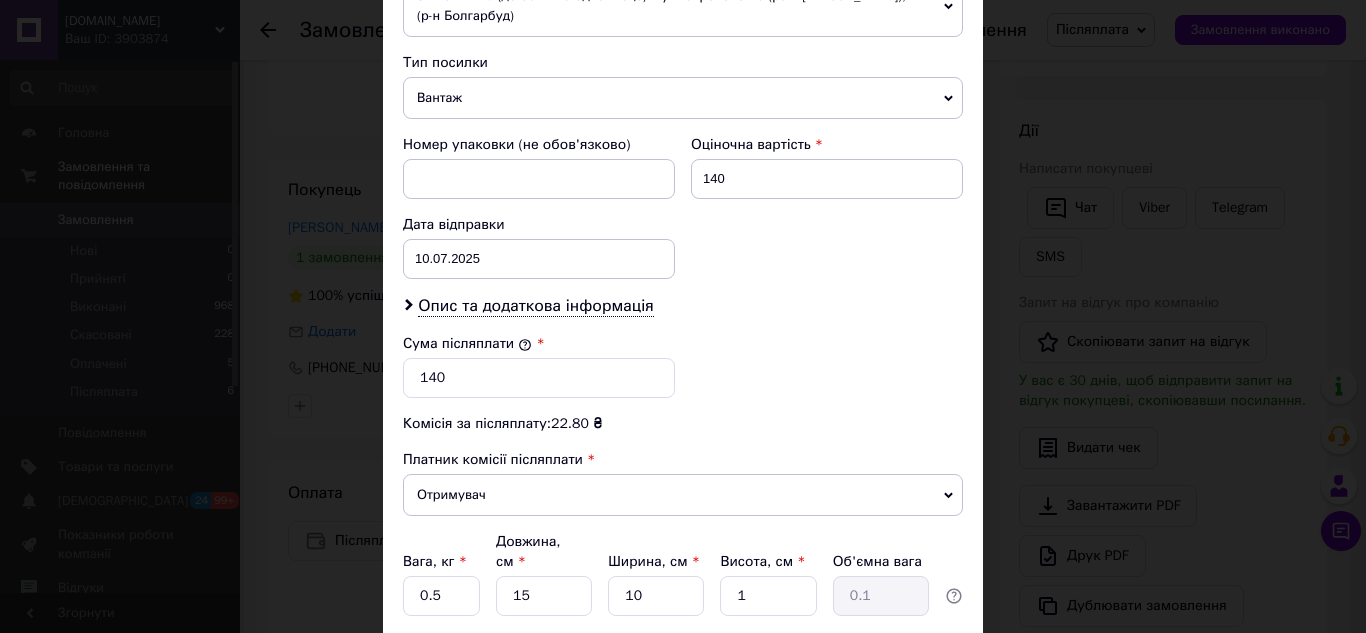 scroll, scrollTop: 800, scrollLeft: 0, axis: vertical 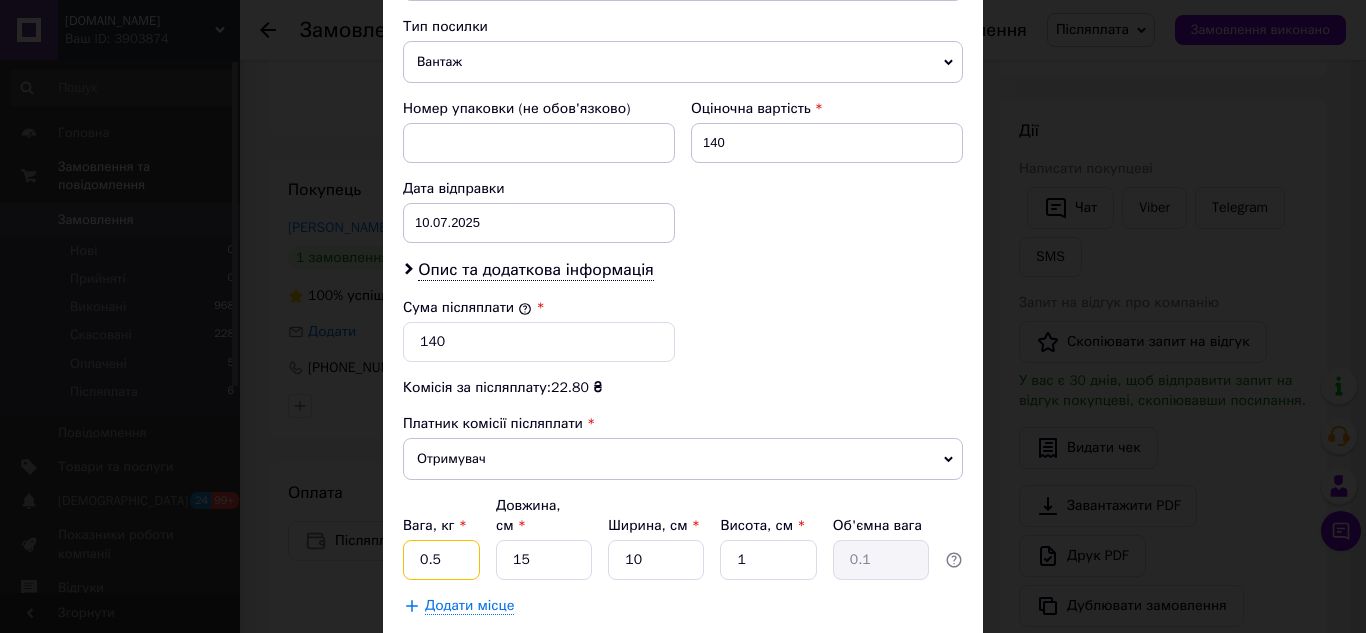 click on "0.5" at bounding box center [441, 560] 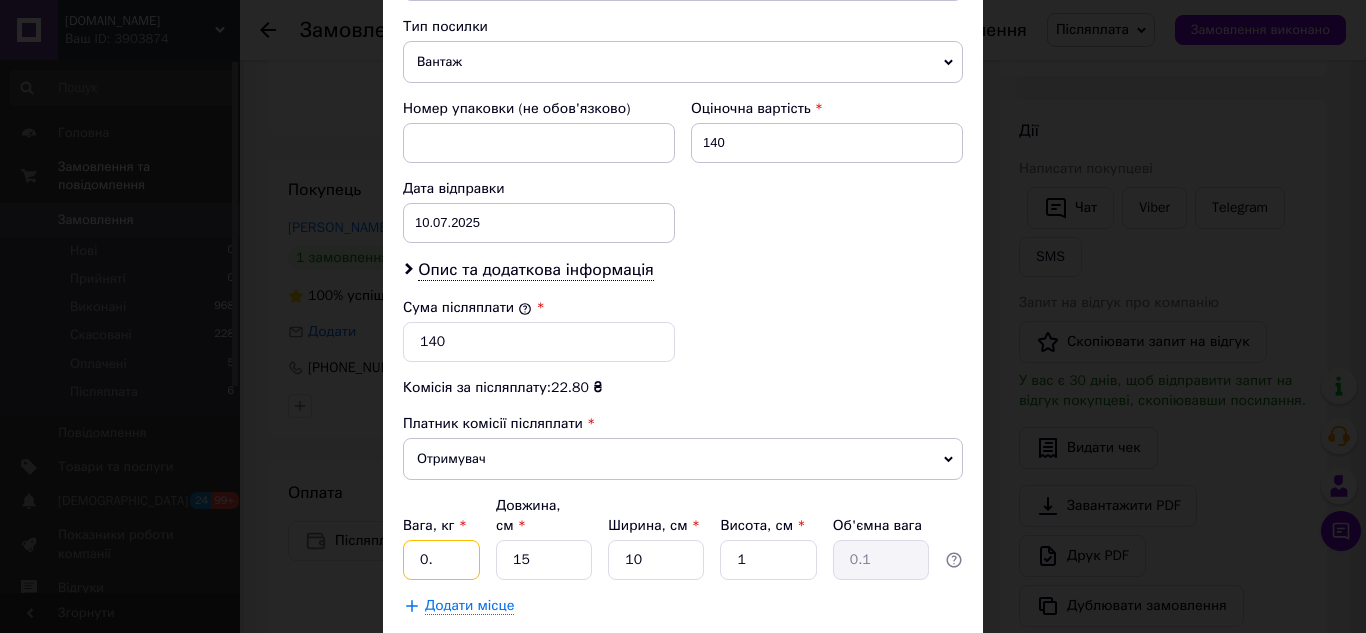 type on "0" 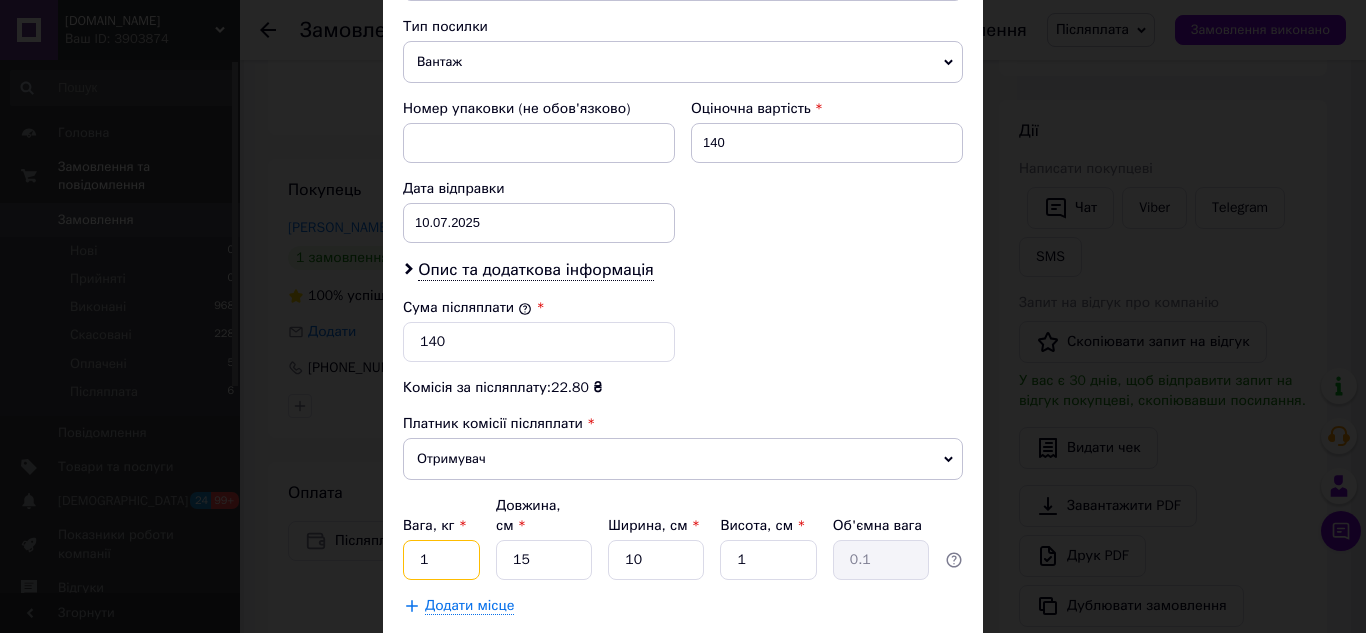 type on "1" 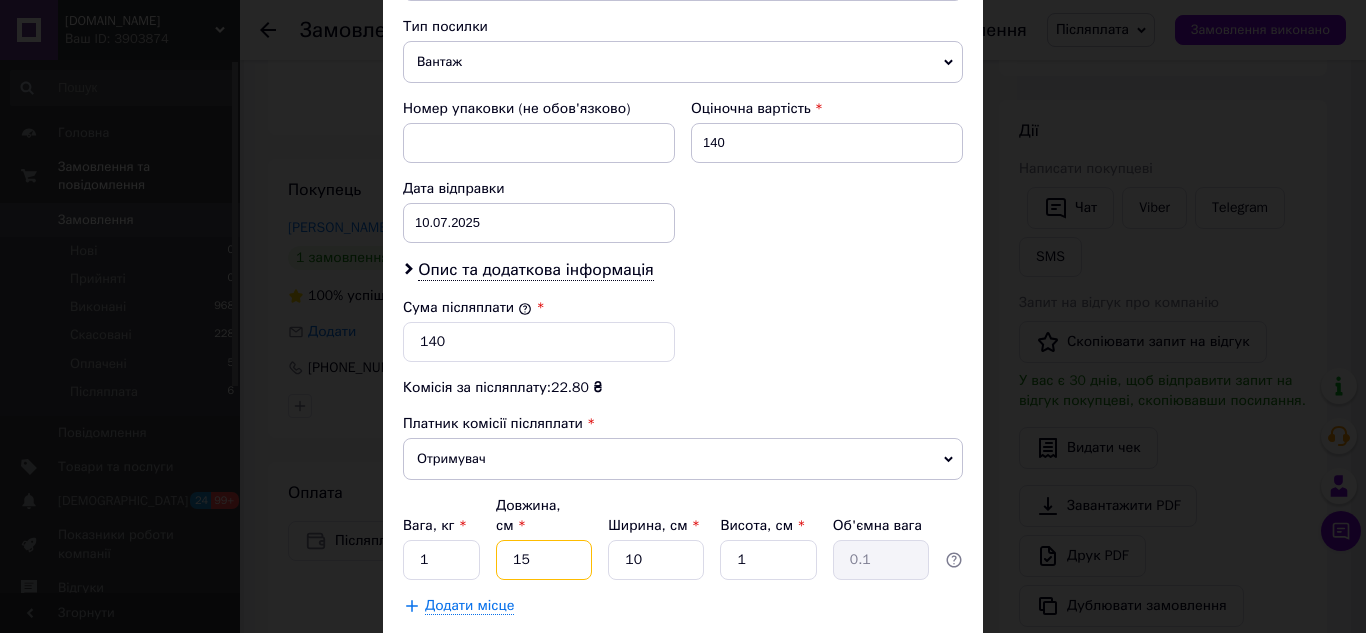 click on "15" at bounding box center [544, 560] 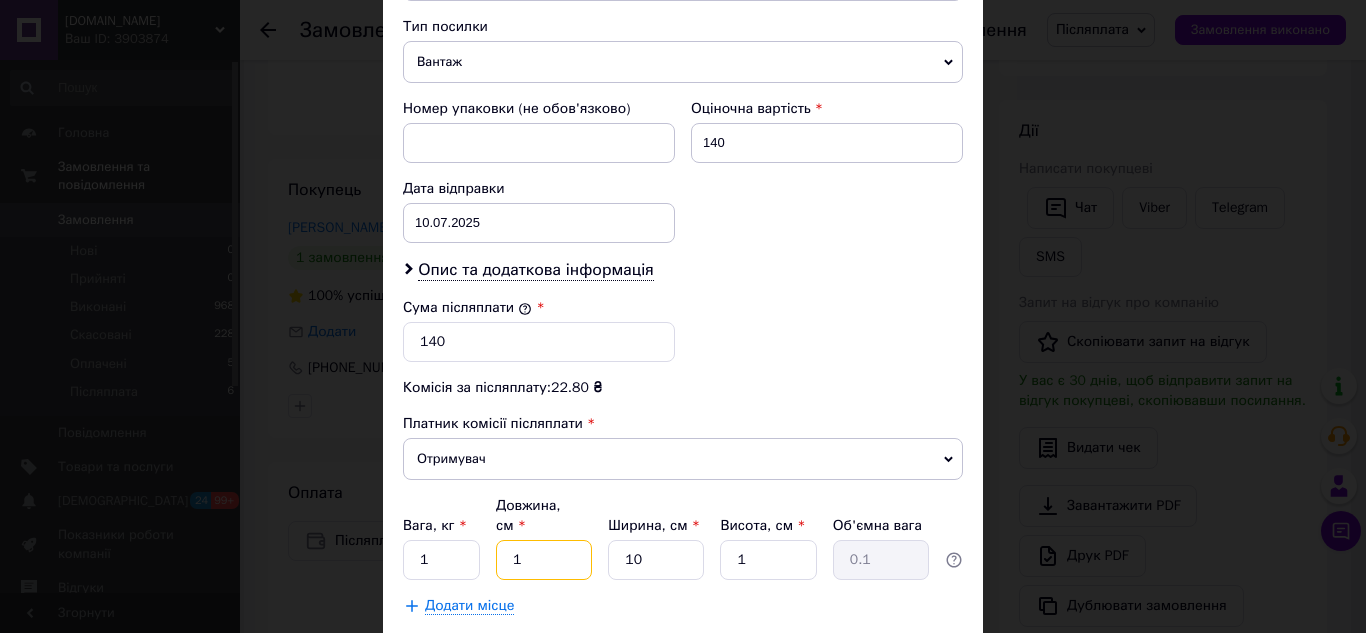 type 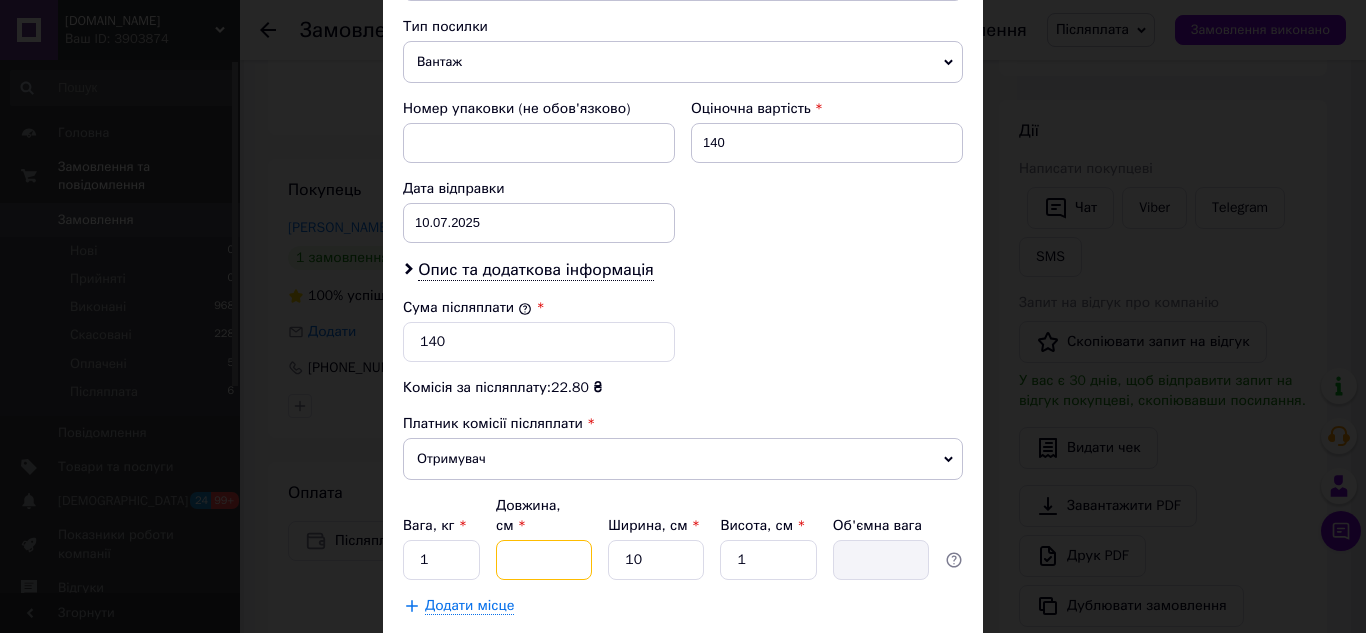 type on "3" 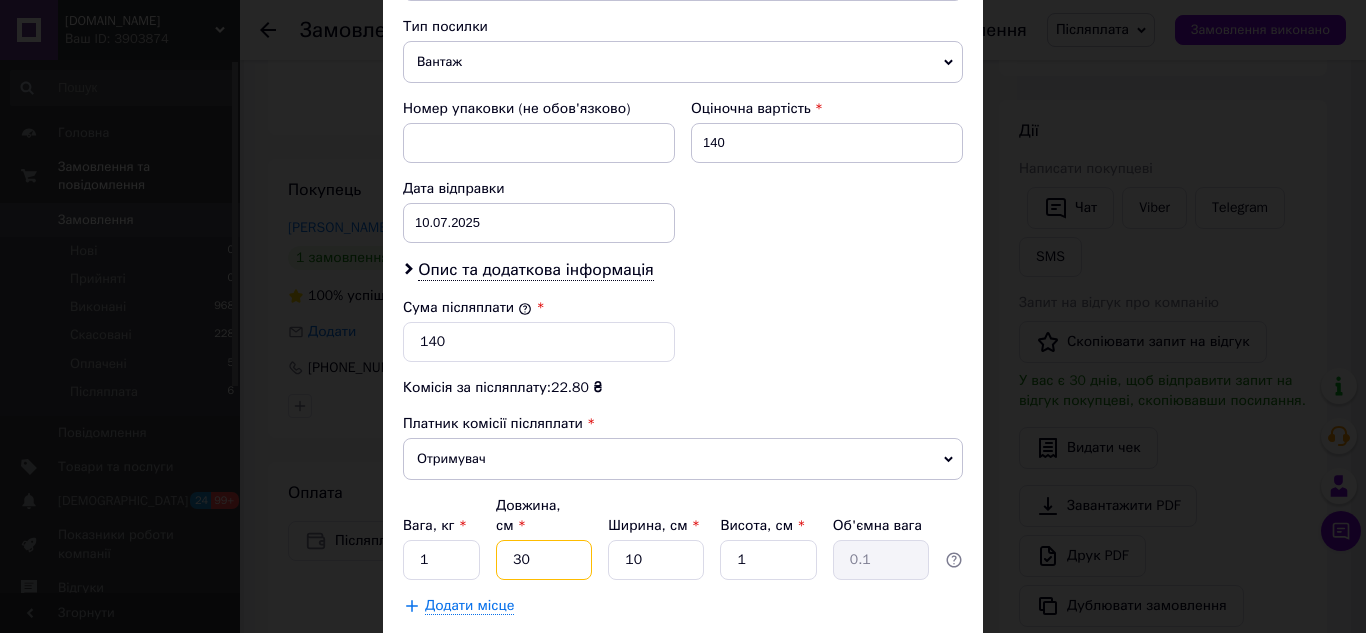 type on "30" 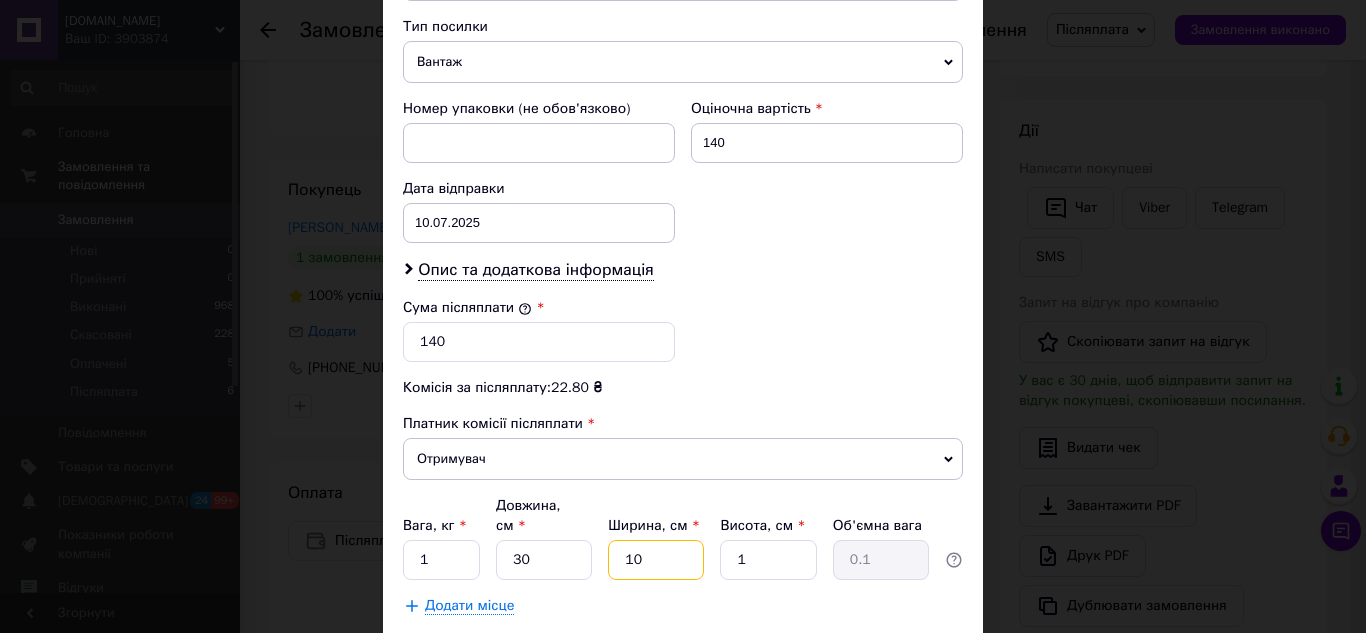 click on "10" at bounding box center (656, 560) 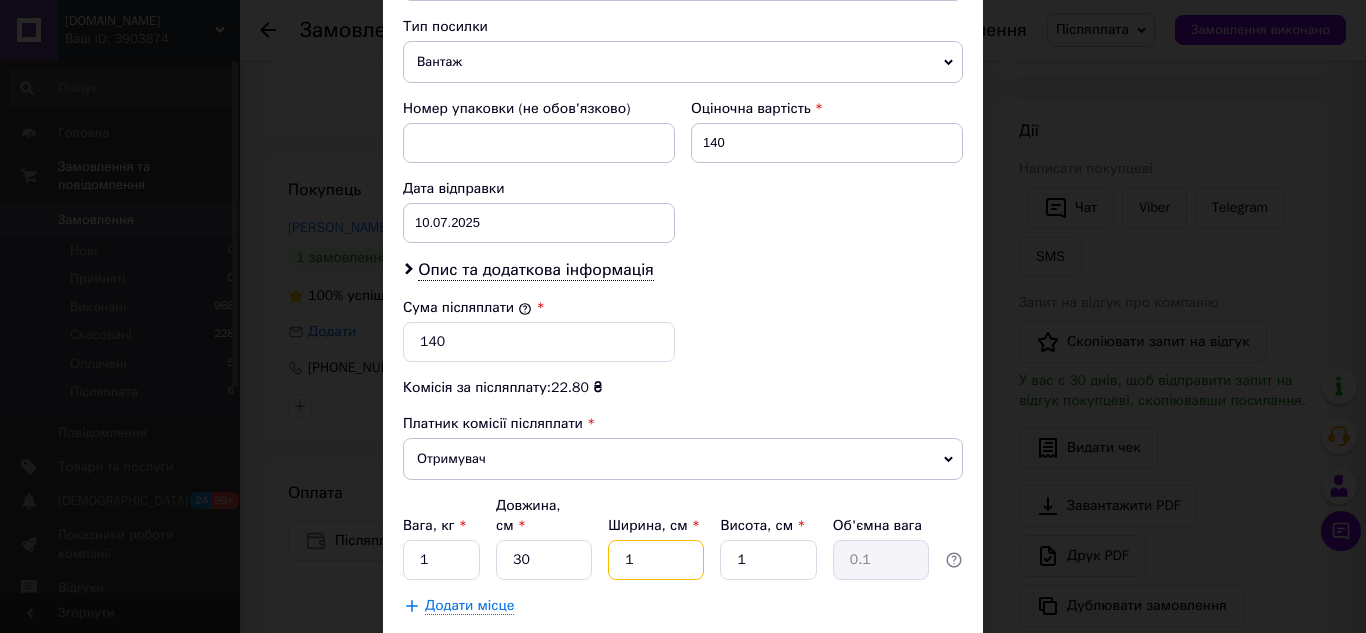 type 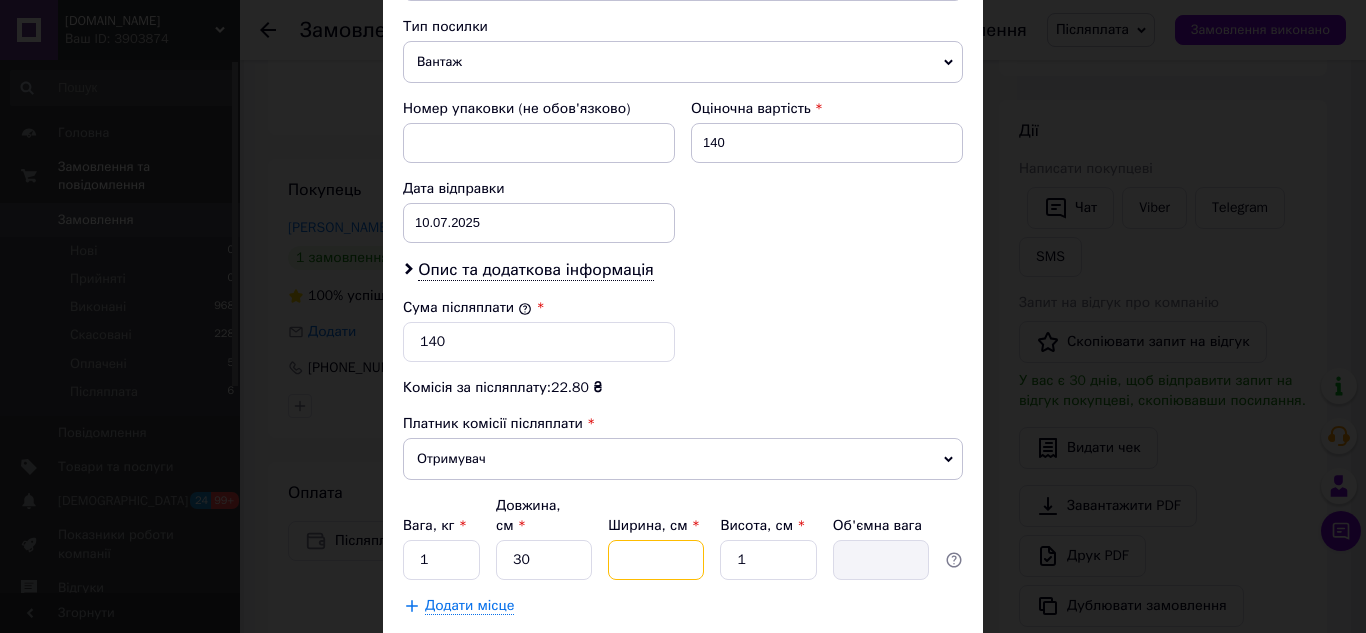 type on "2" 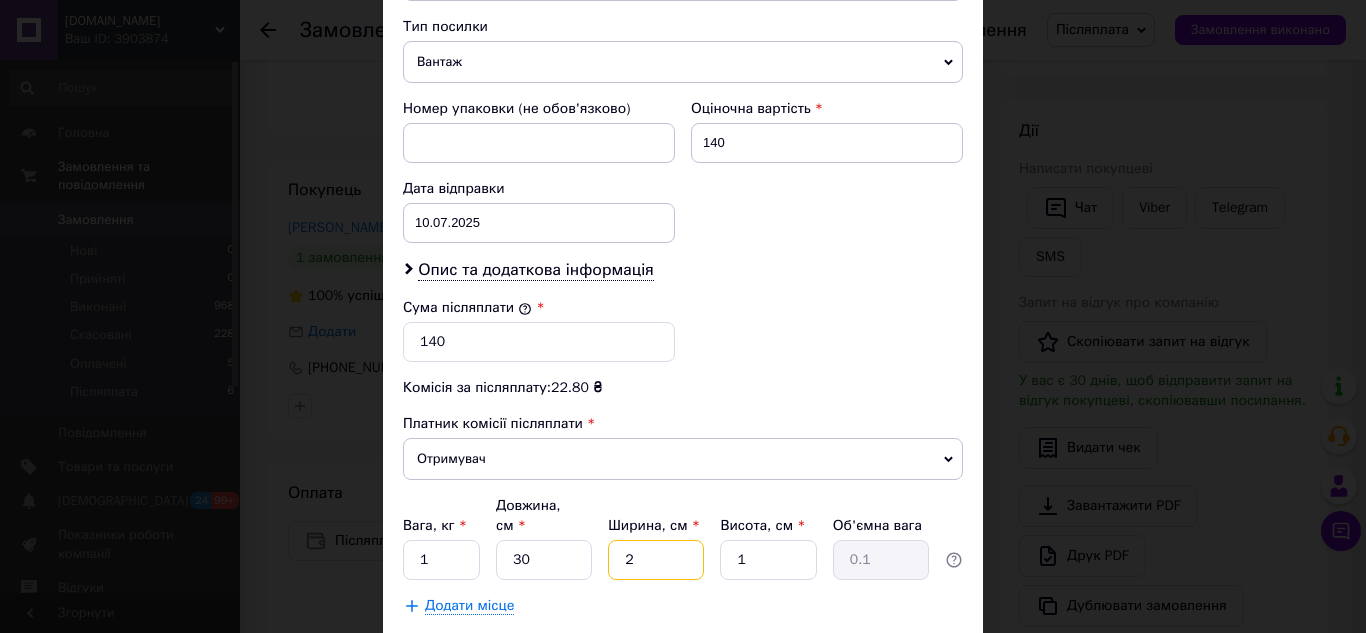 type on "20" 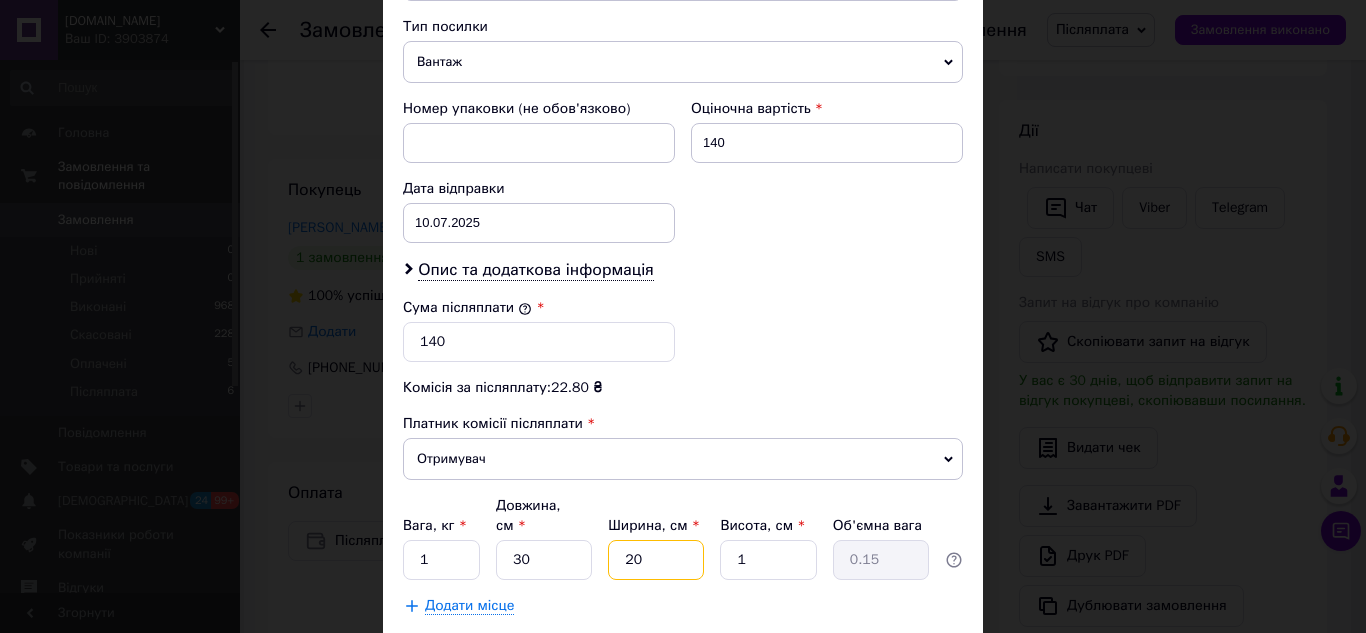 type on "20" 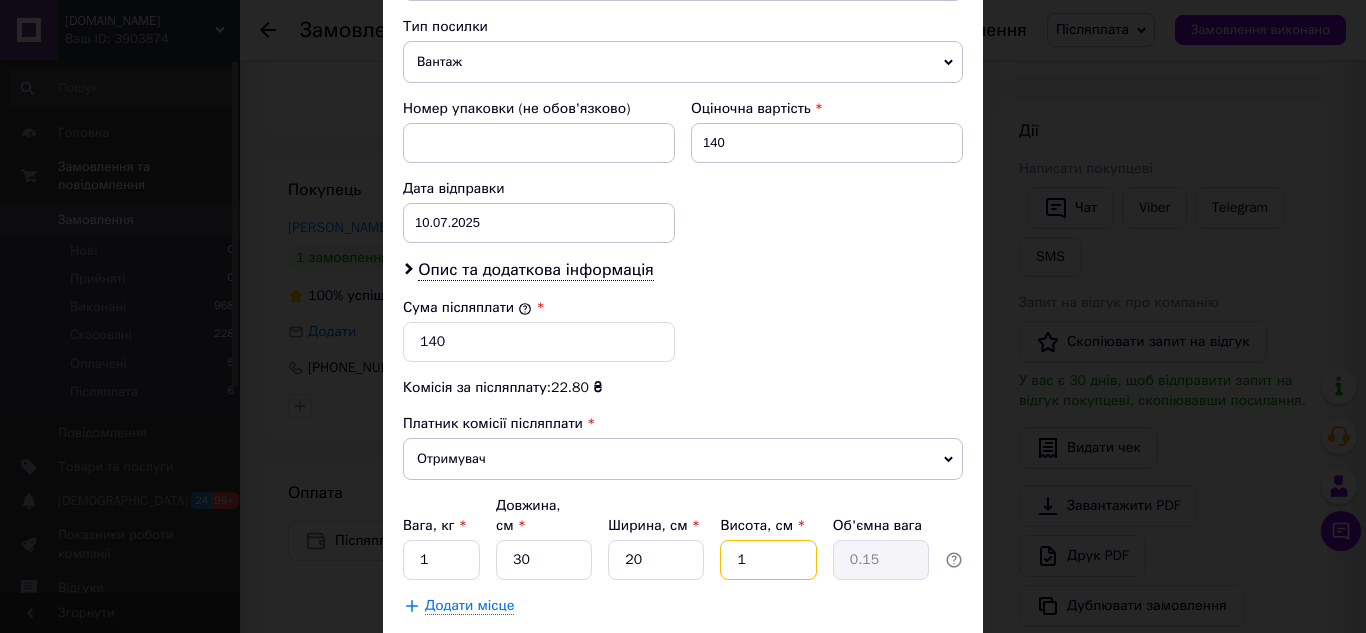click on "1" at bounding box center (768, 560) 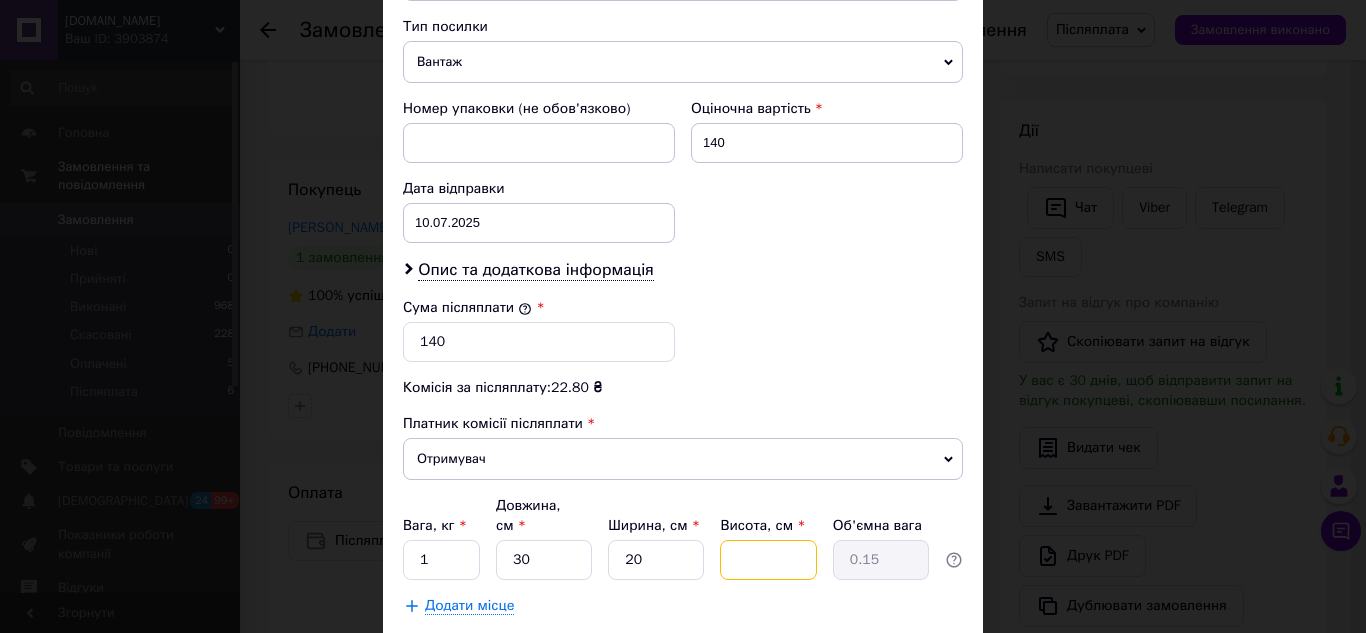 type 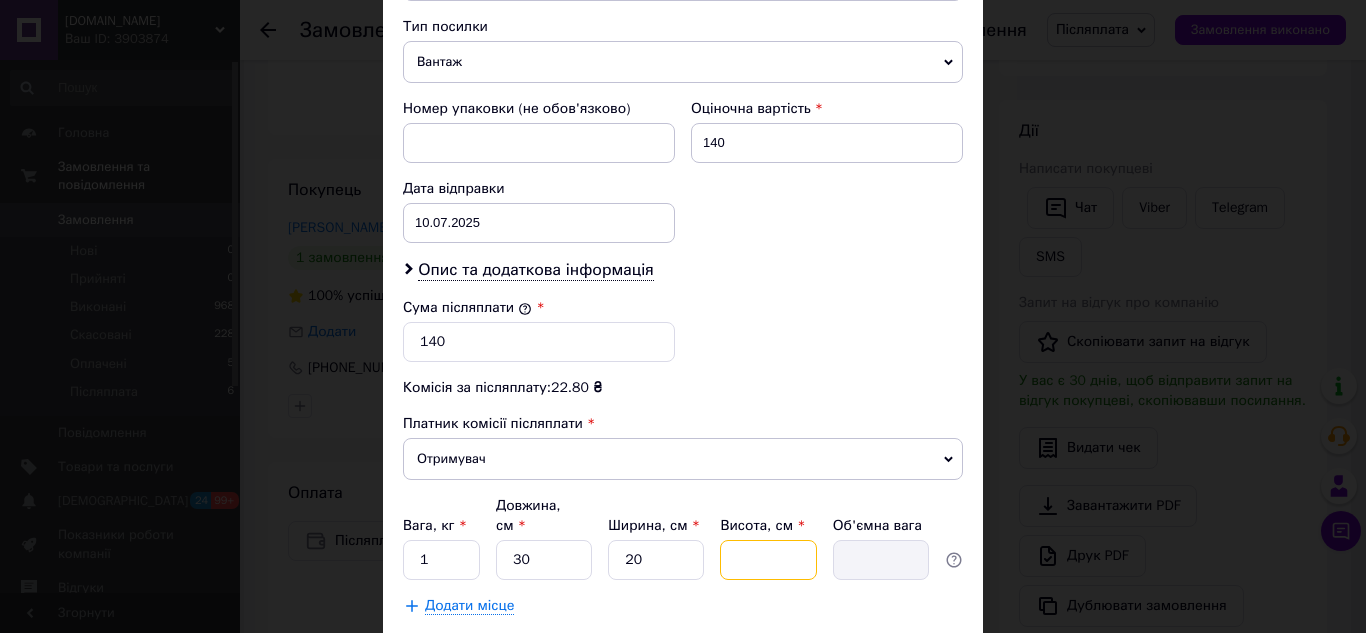 type on "2" 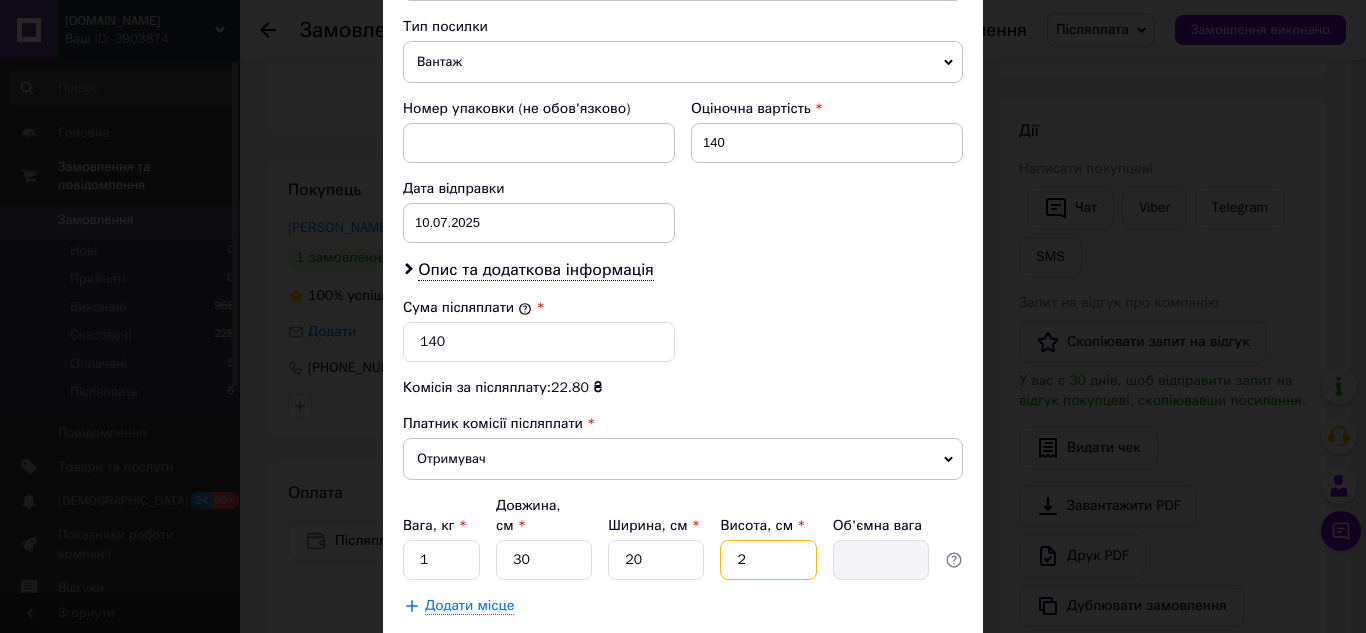 type on "0.3" 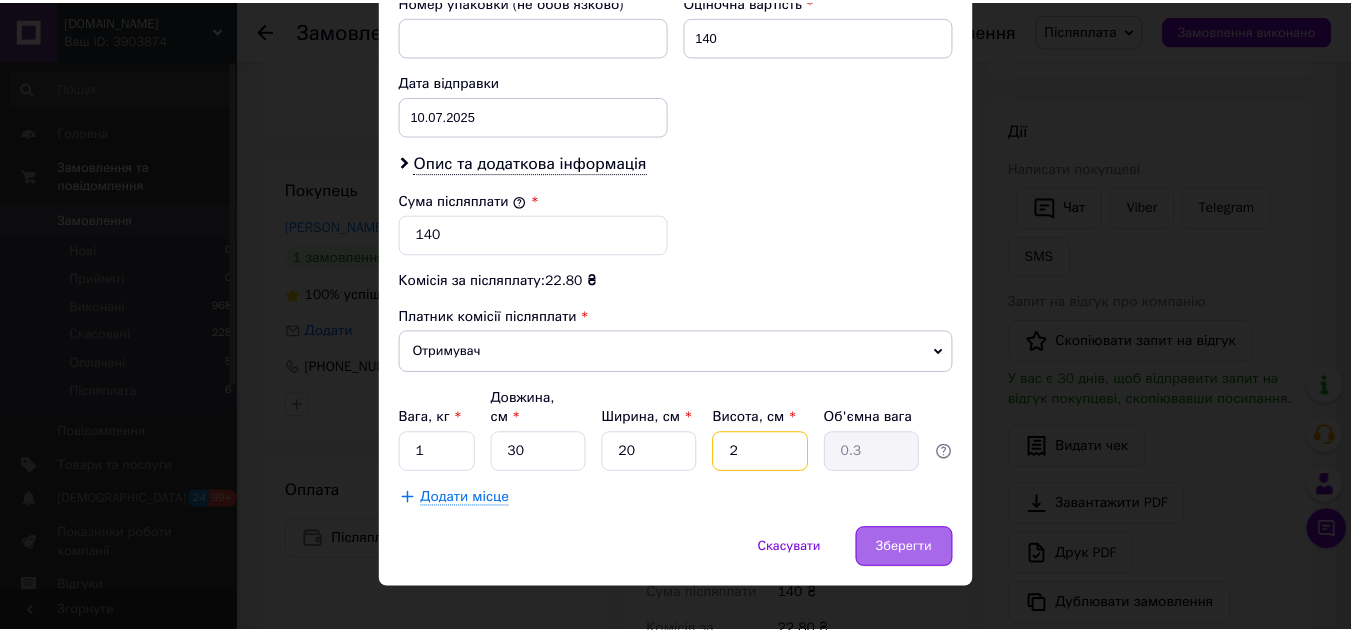 scroll, scrollTop: 913, scrollLeft: 0, axis: vertical 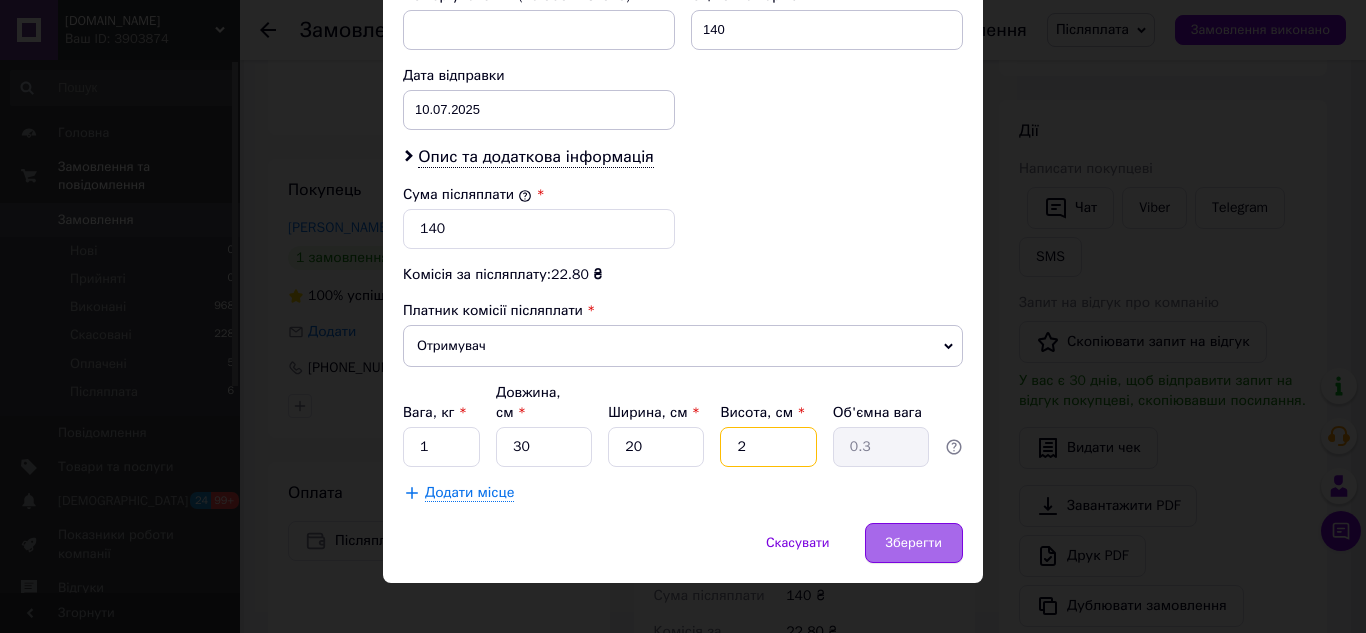 type on "2" 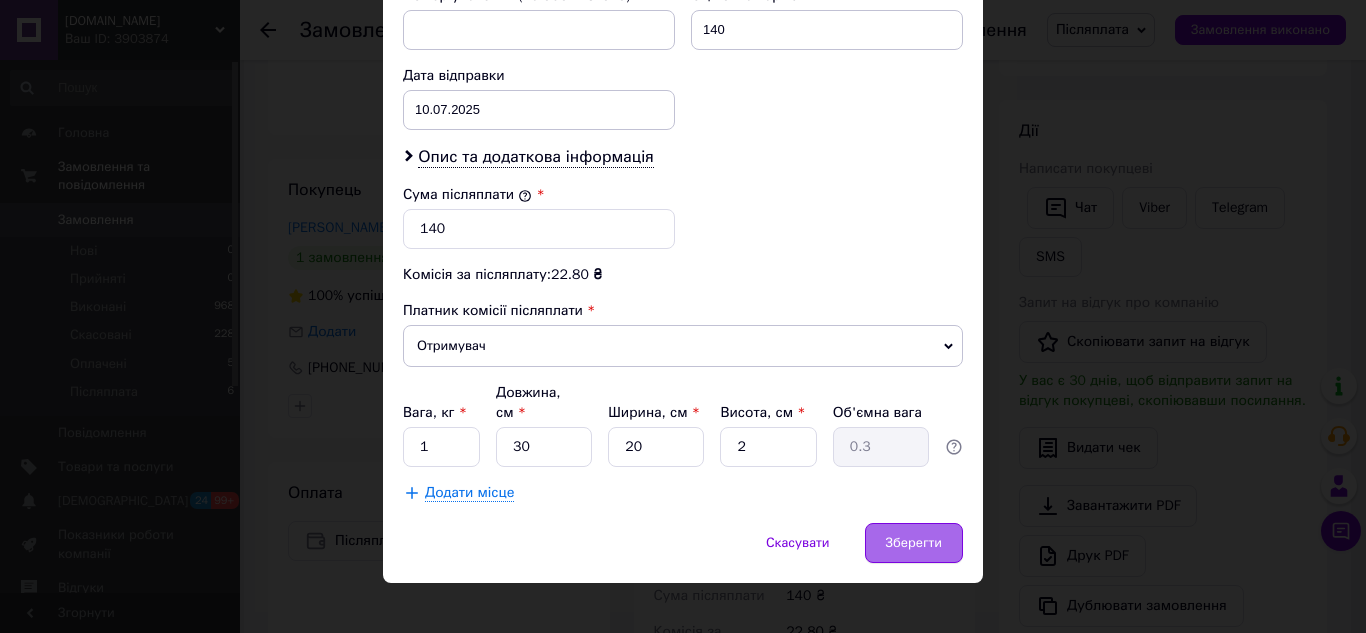 click on "Зберегти" at bounding box center [914, 543] 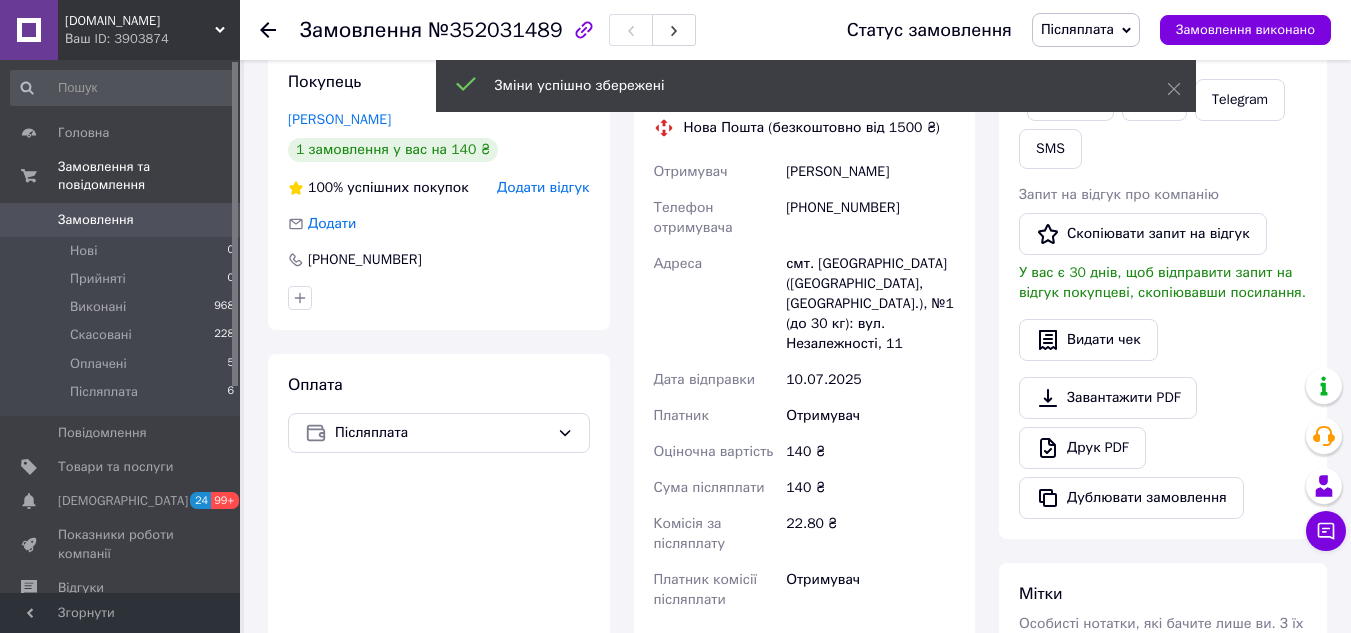 scroll, scrollTop: 600, scrollLeft: 0, axis: vertical 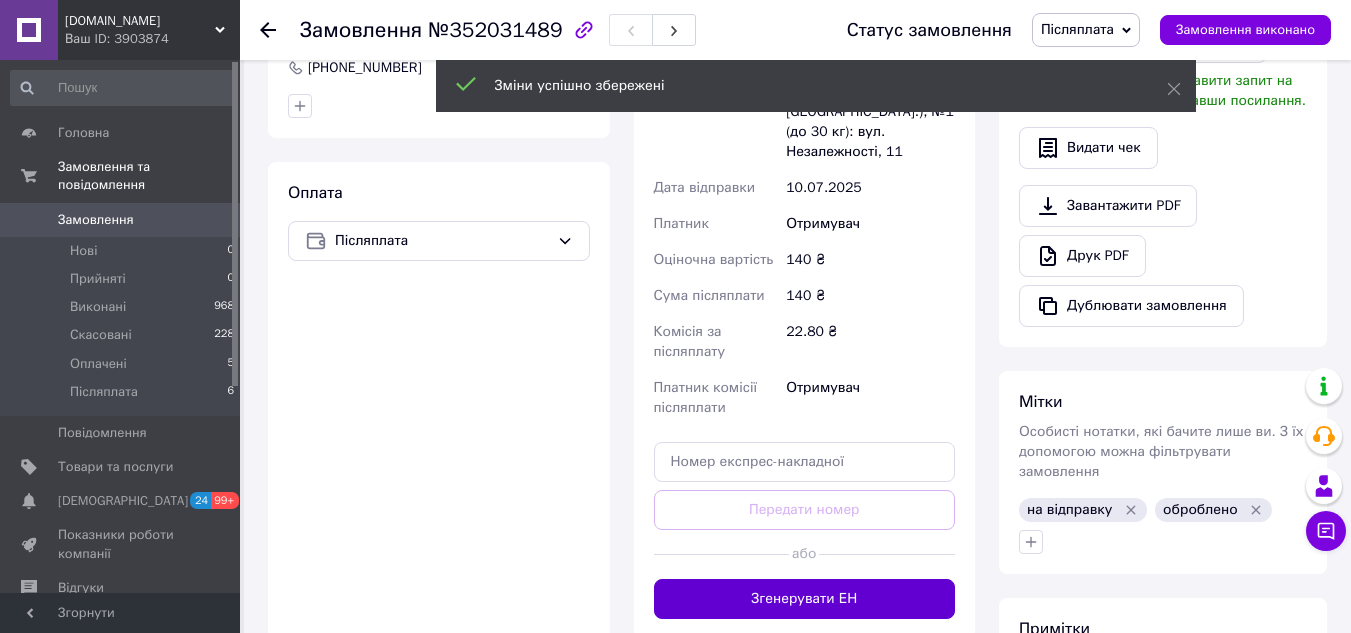click on "Згенерувати ЕН" at bounding box center (805, 599) 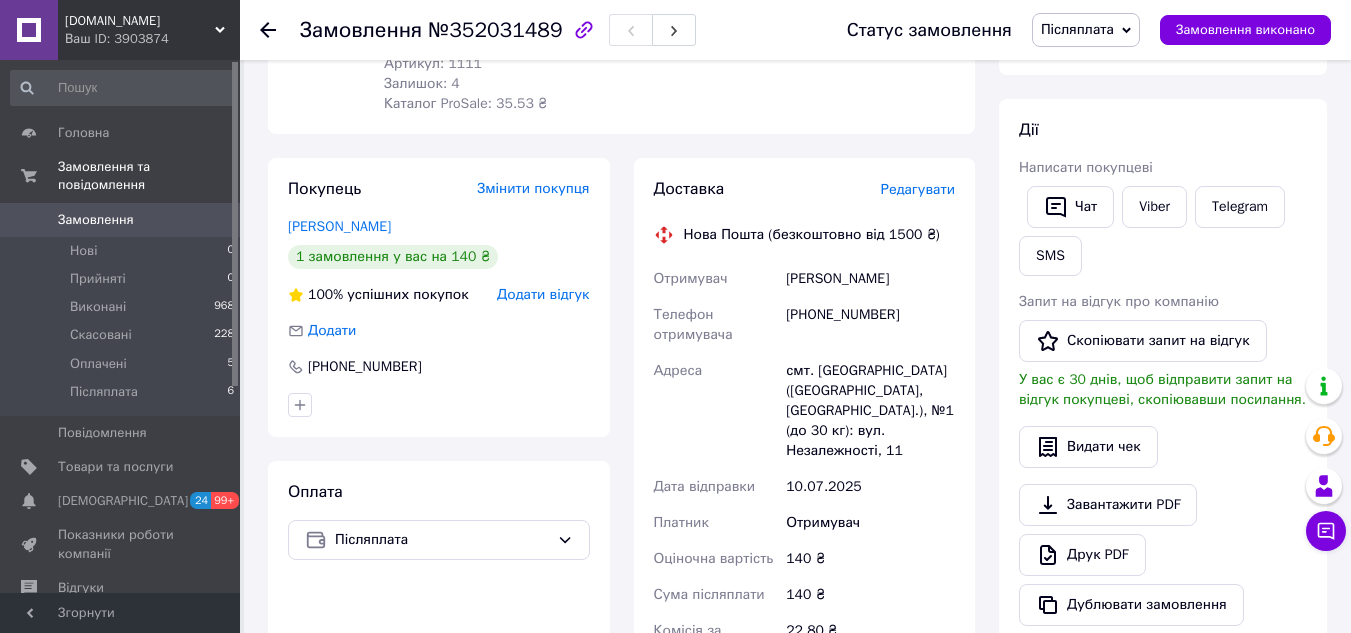 scroll, scrollTop: 300, scrollLeft: 0, axis: vertical 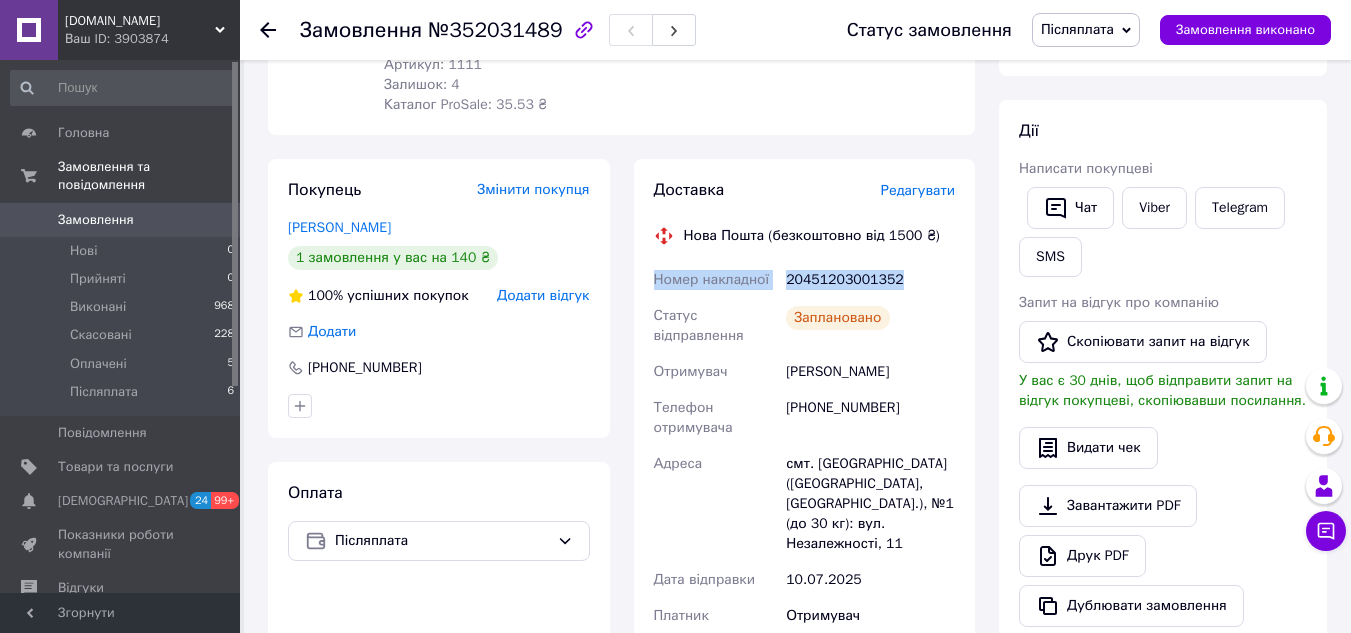 drag, startPoint x: 900, startPoint y: 277, endPoint x: 643, endPoint y: 271, distance: 257.07004 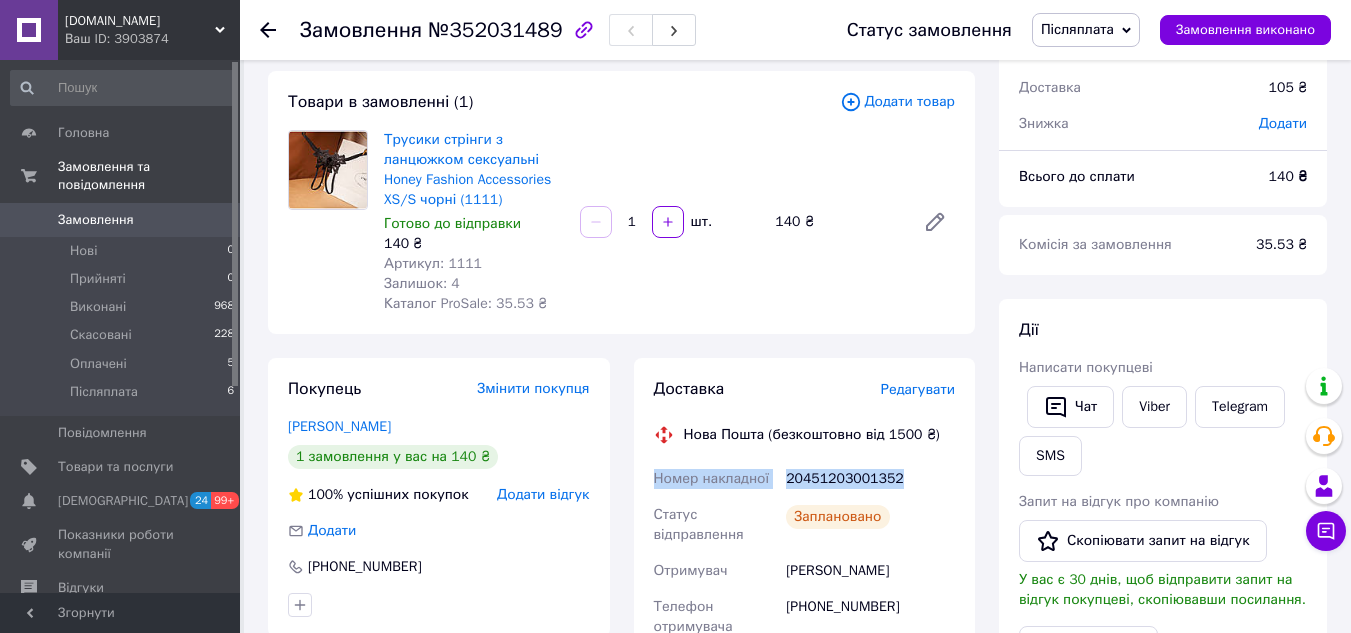 scroll, scrollTop: 100, scrollLeft: 0, axis: vertical 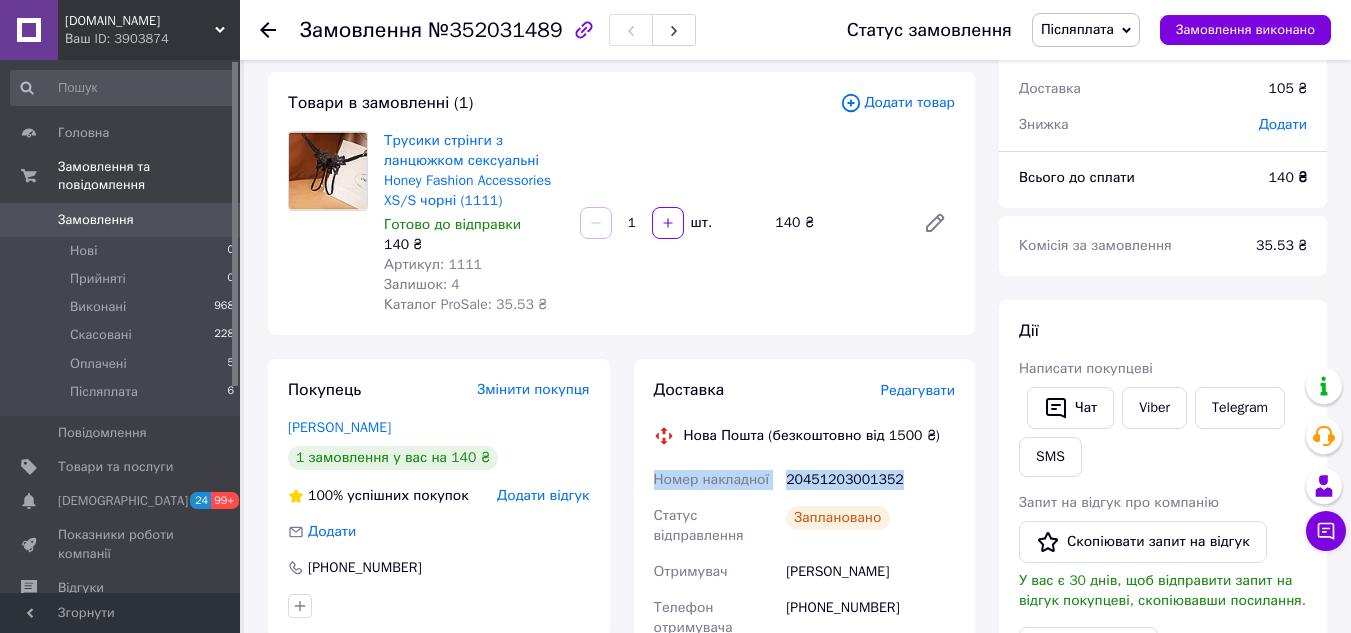 click on "20451203001352" at bounding box center [870, 480] 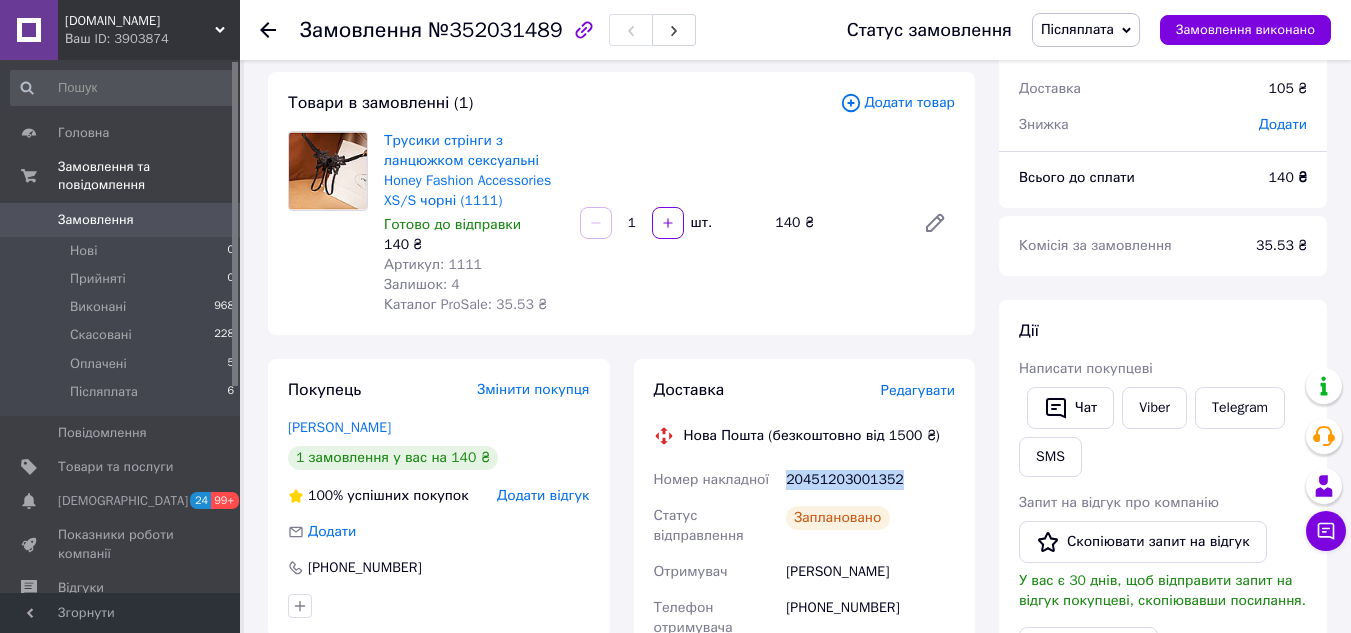 drag, startPoint x: 903, startPoint y: 481, endPoint x: 769, endPoint y: 481, distance: 134 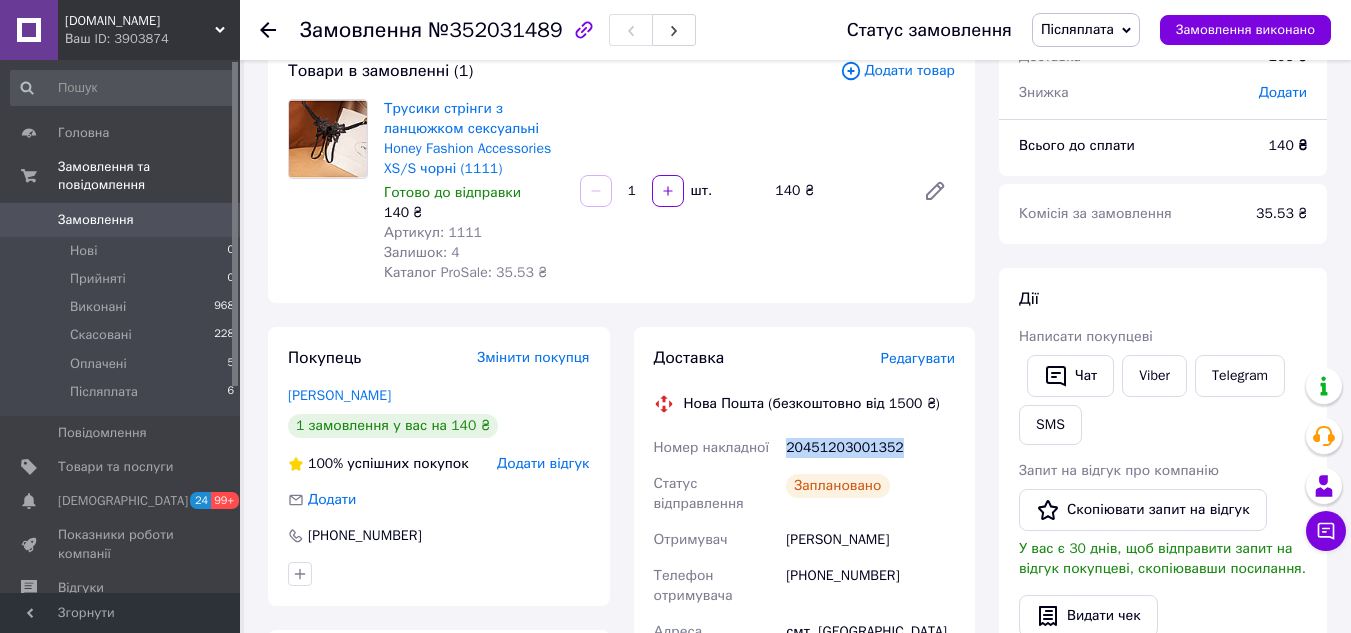 scroll, scrollTop: 100, scrollLeft: 0, axis: vertical 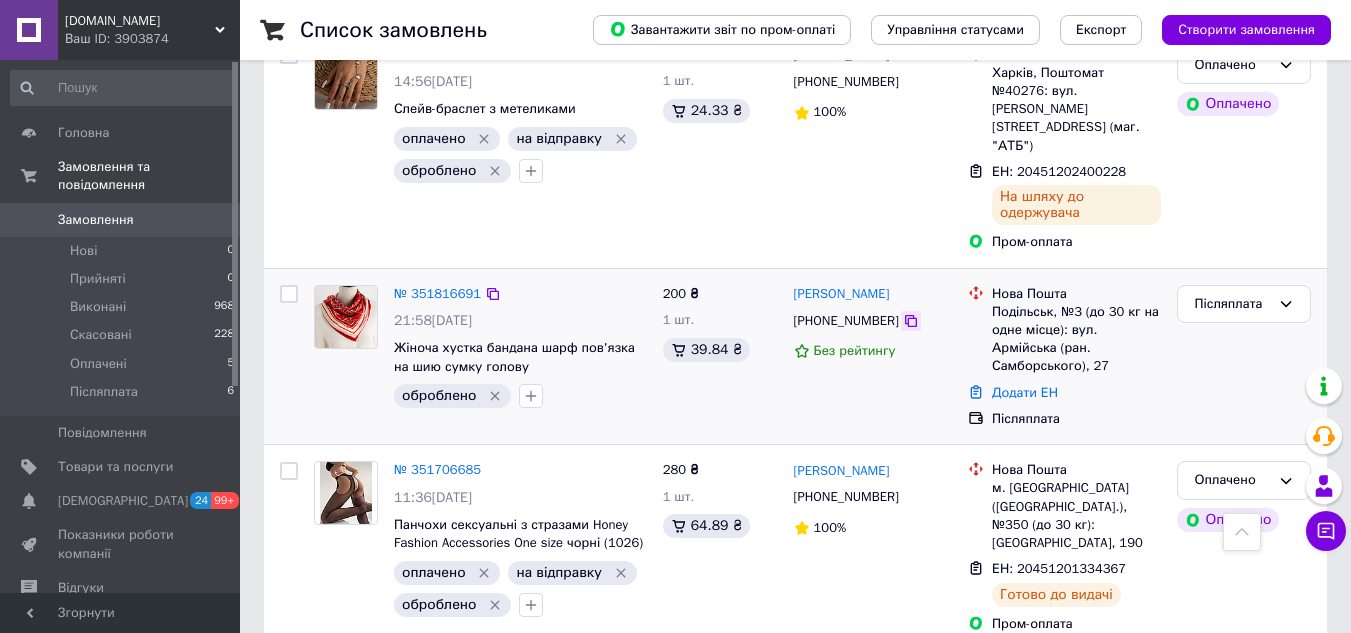 click 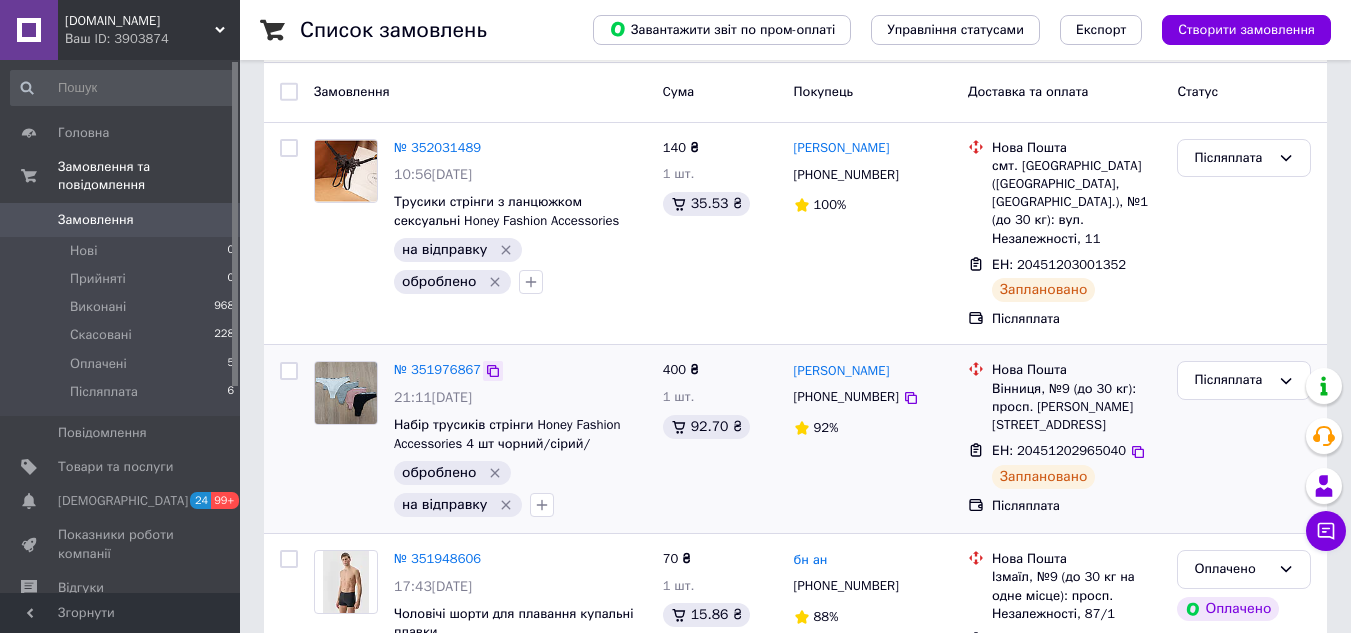 scroll, scrollTop: 0, scrollLeft: 0, axis: both 